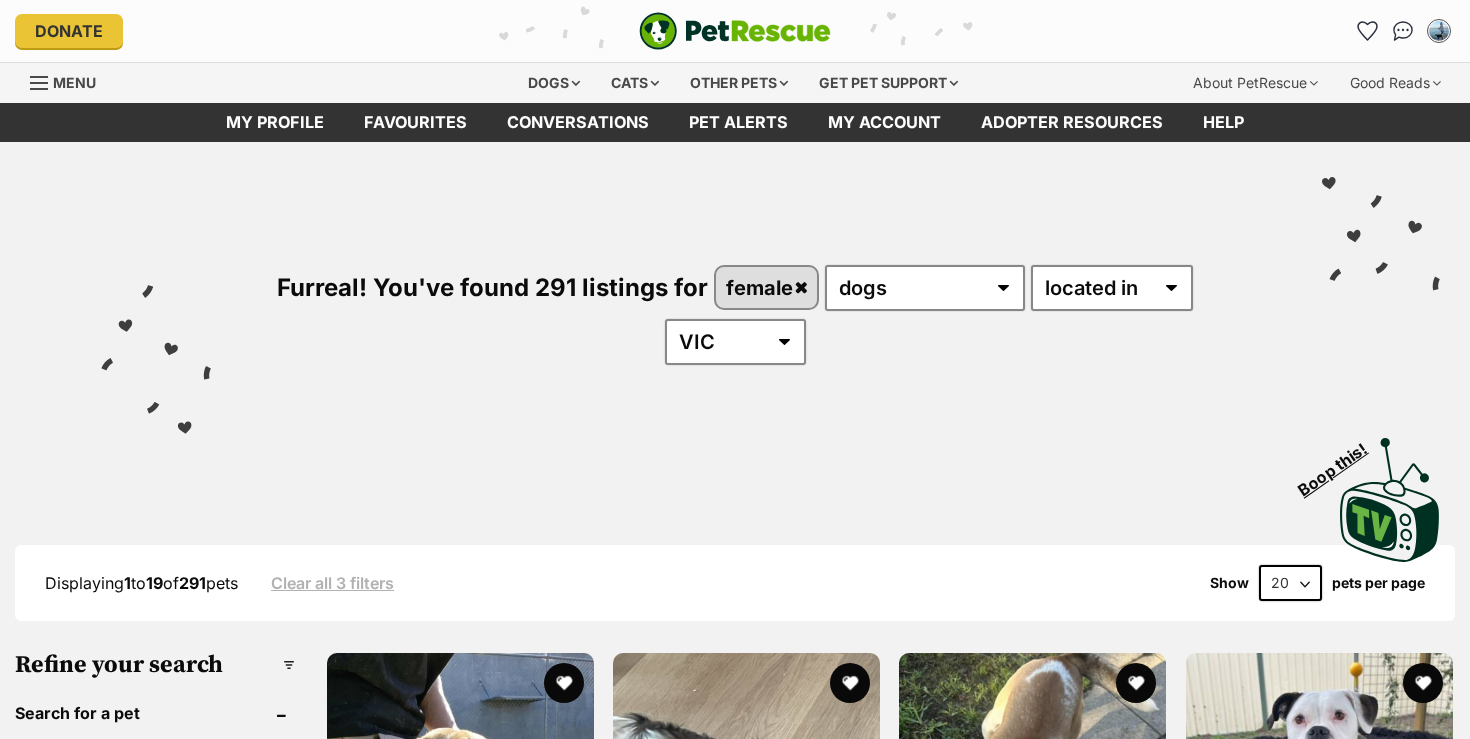 scroll, scrollTop: 0, scrollLeft: 0, axis: both 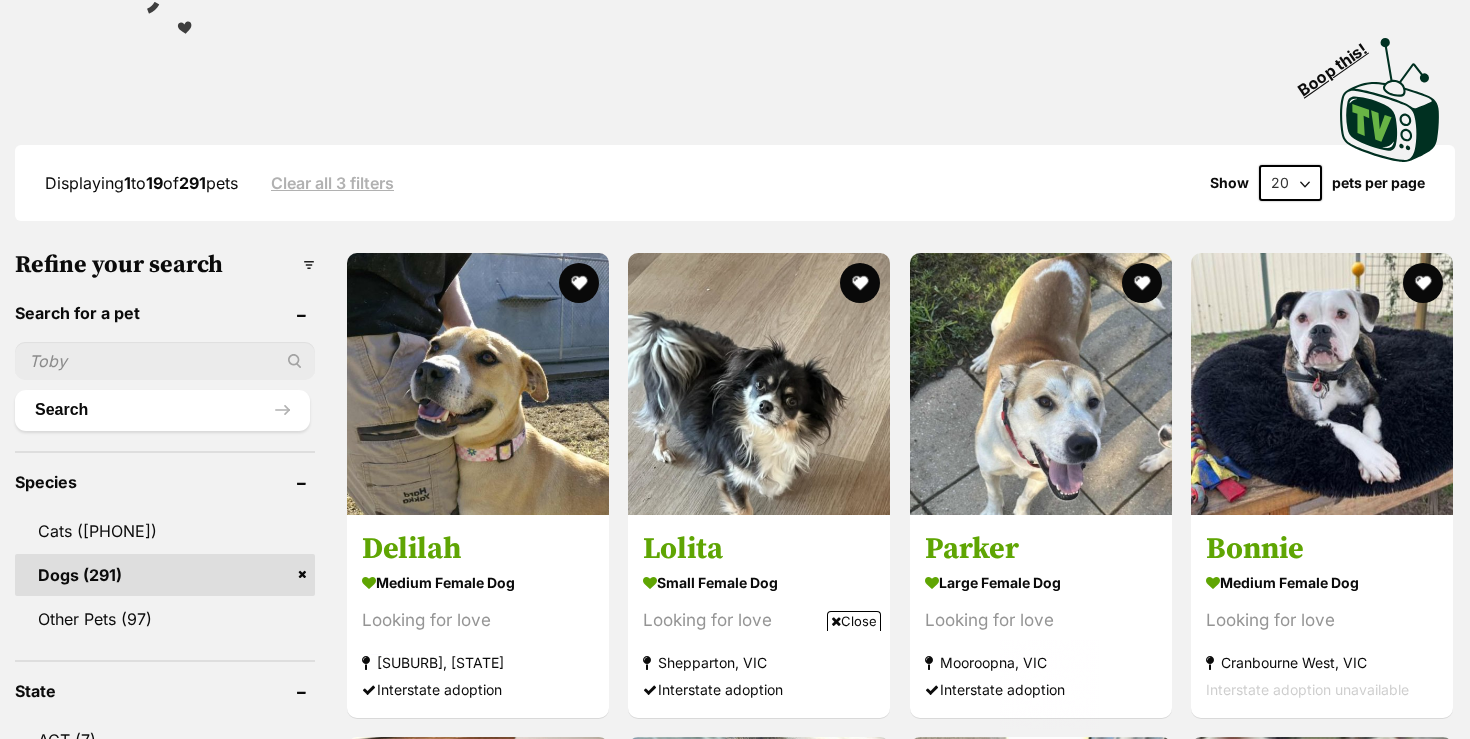 click on "Close" at bounding box center (854, 621) 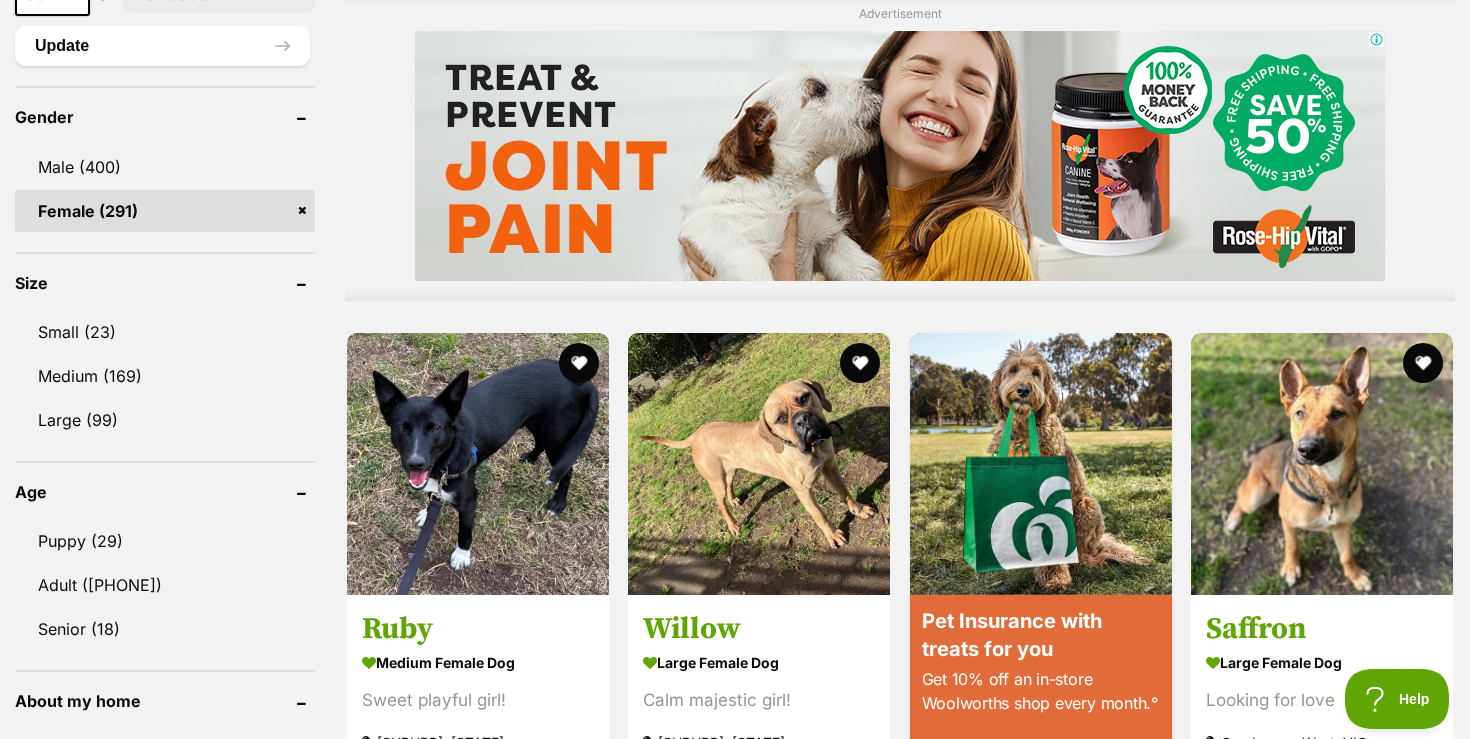 scroll, scrollTop: 1680, scrollLeft: 0, axis: vertical 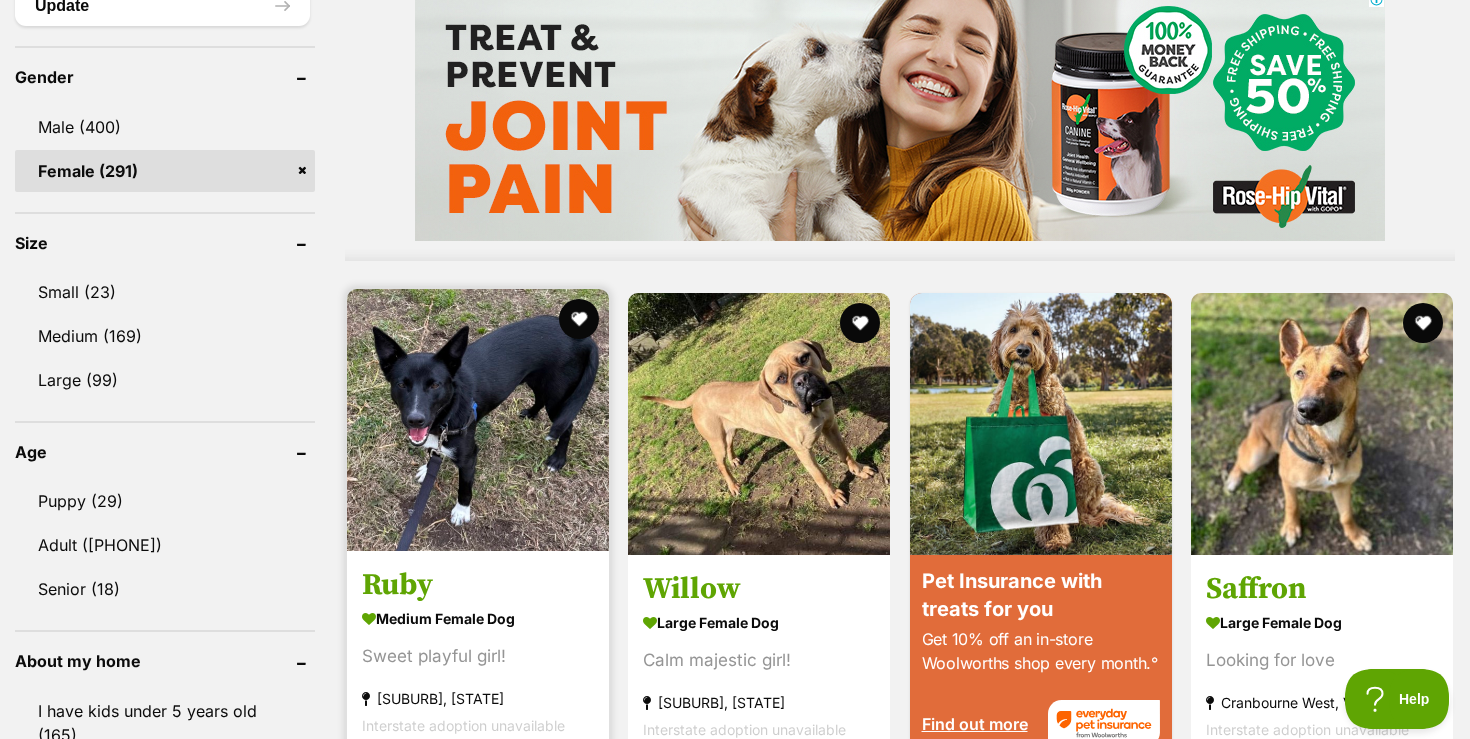 click at bounding box center (478, 420) 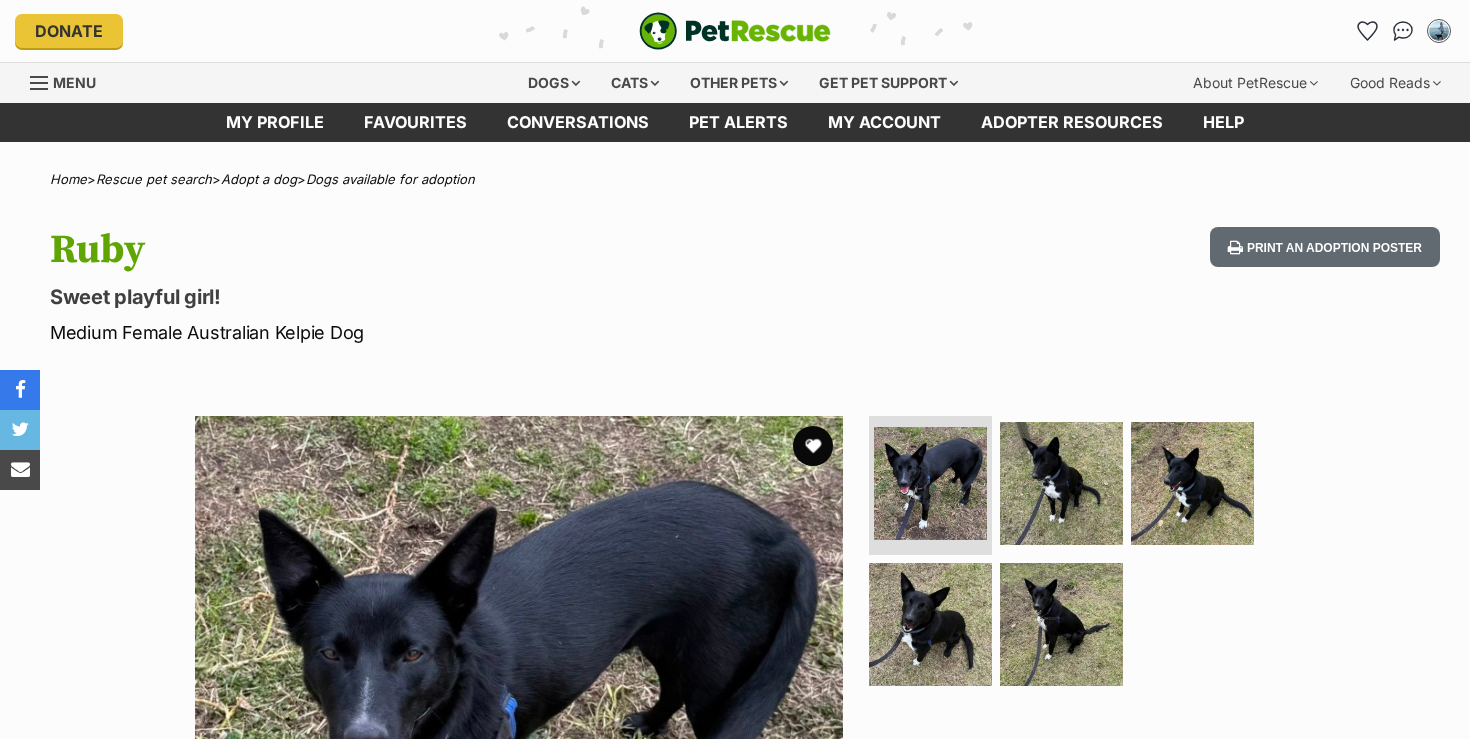 scroll, scrollTop: 0, scrollLeft: 0, axis: both 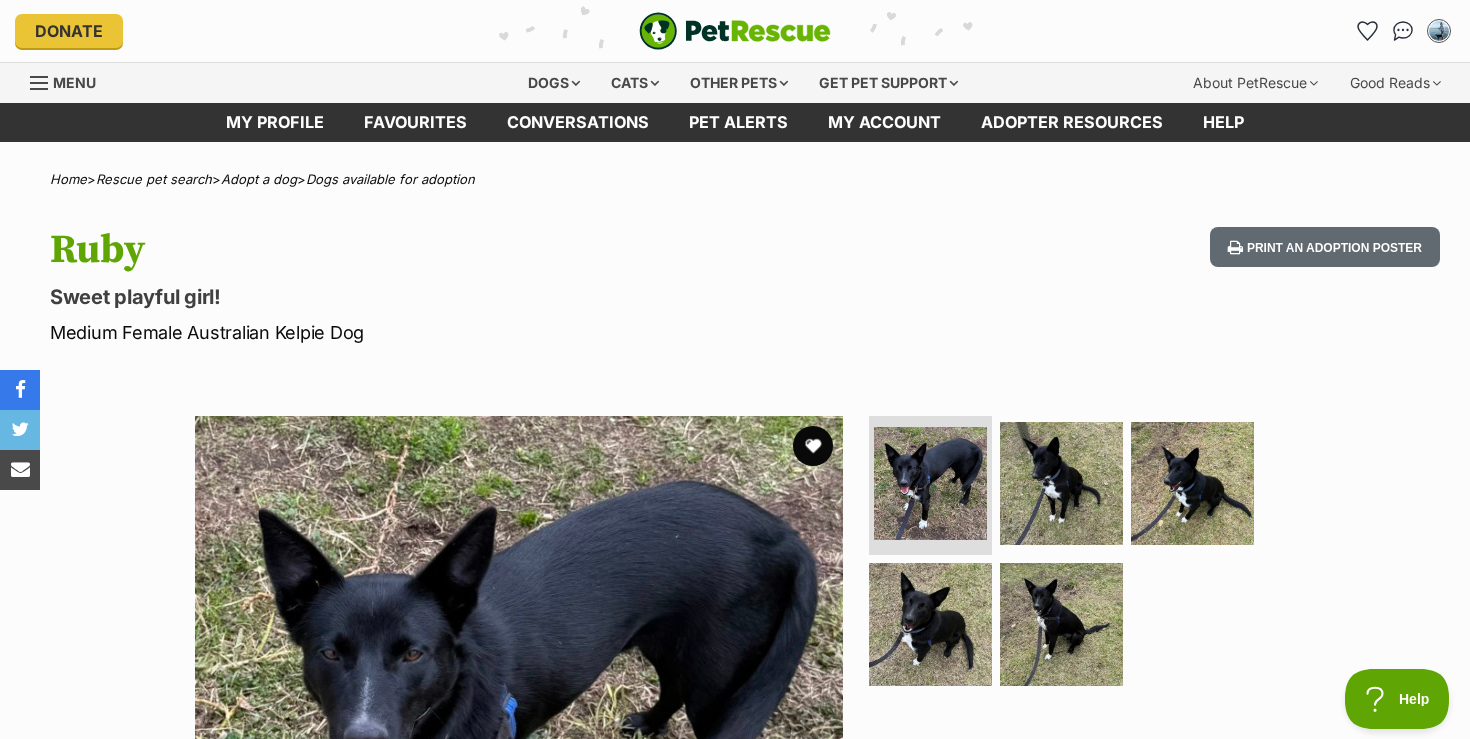 click on "Available
1
of 5 images
1
of 5 images
1
of 5 images
1
of 5 images
1
of 5 images
Next Prev 1 2 3 4 5" at bounding box center [735, 725] 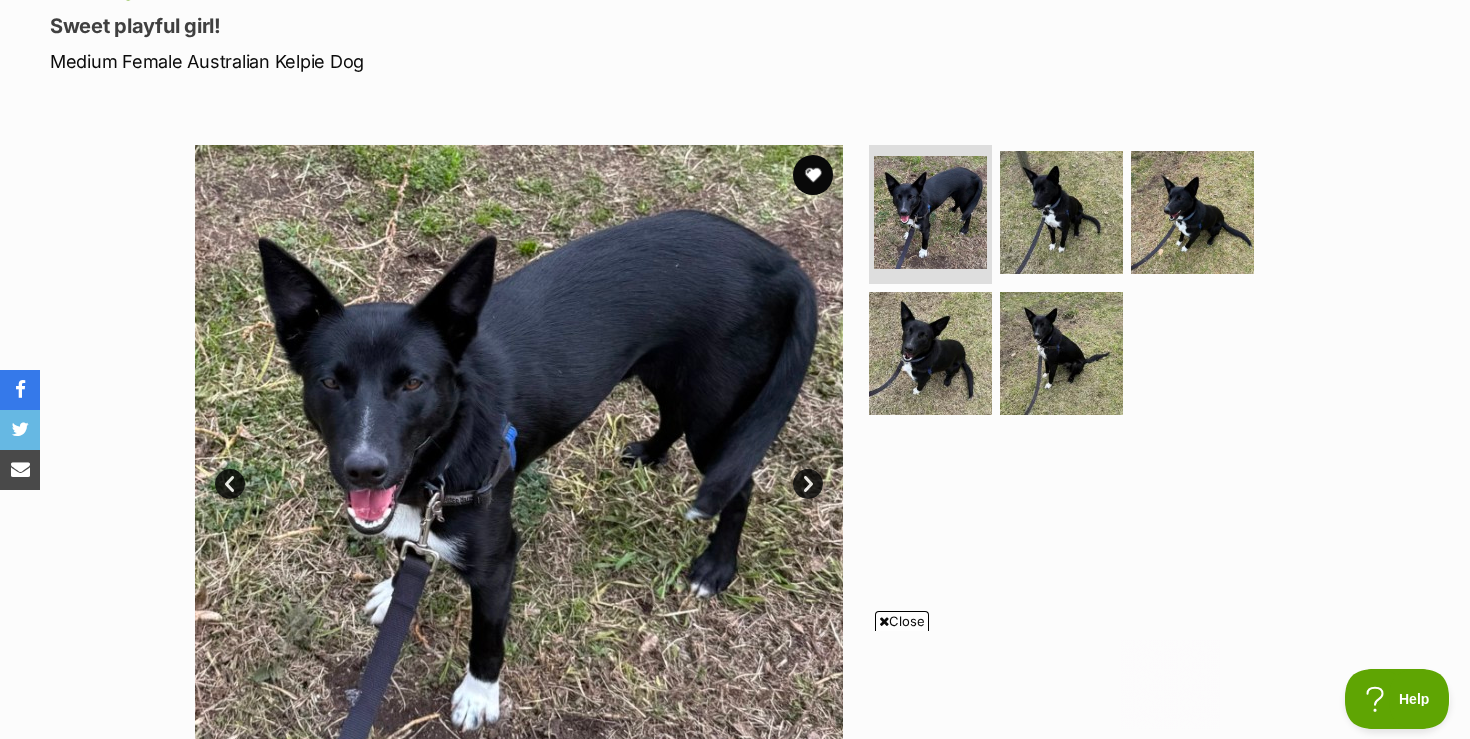 scroll, scrollTop: 280, scrollLeft: 0, axis: vertical 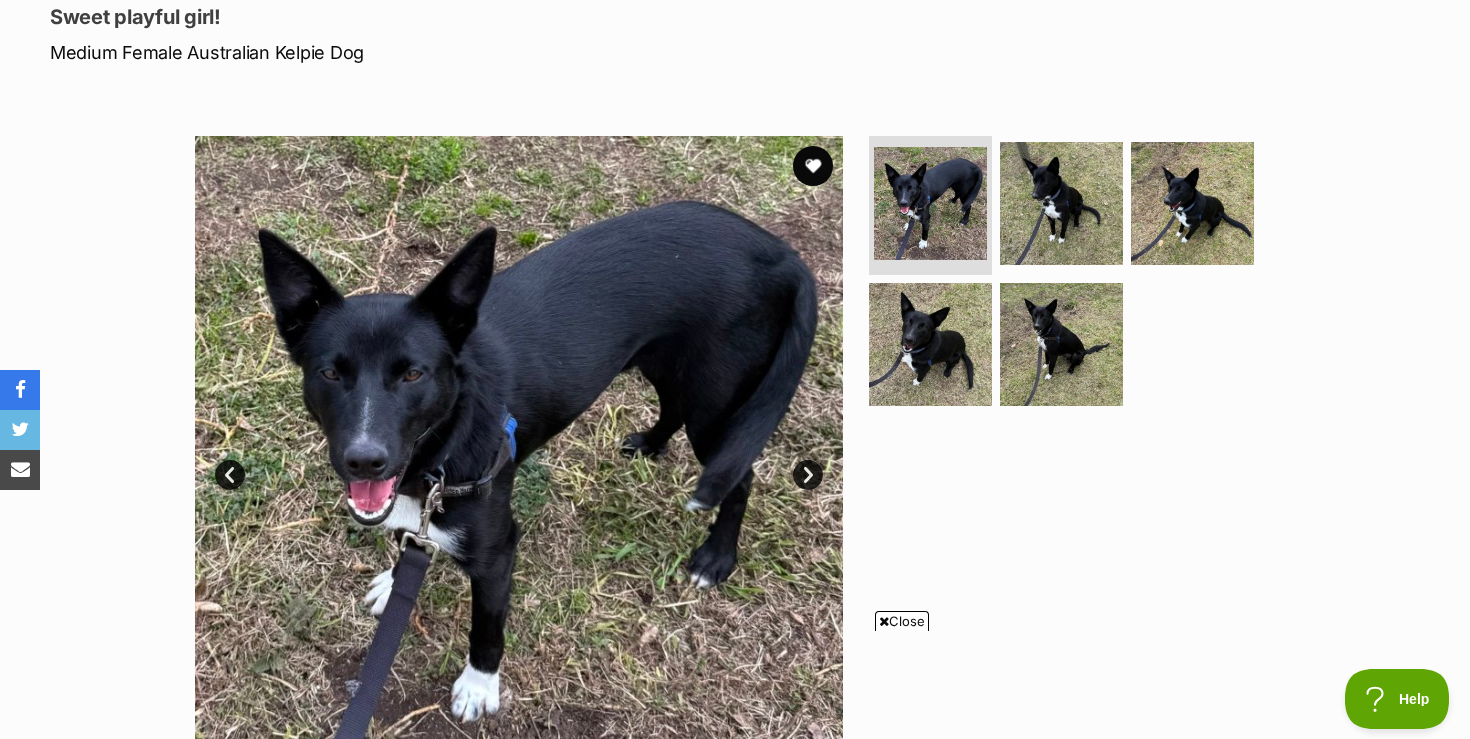 click on "Close" at bounding box center [902, 621] 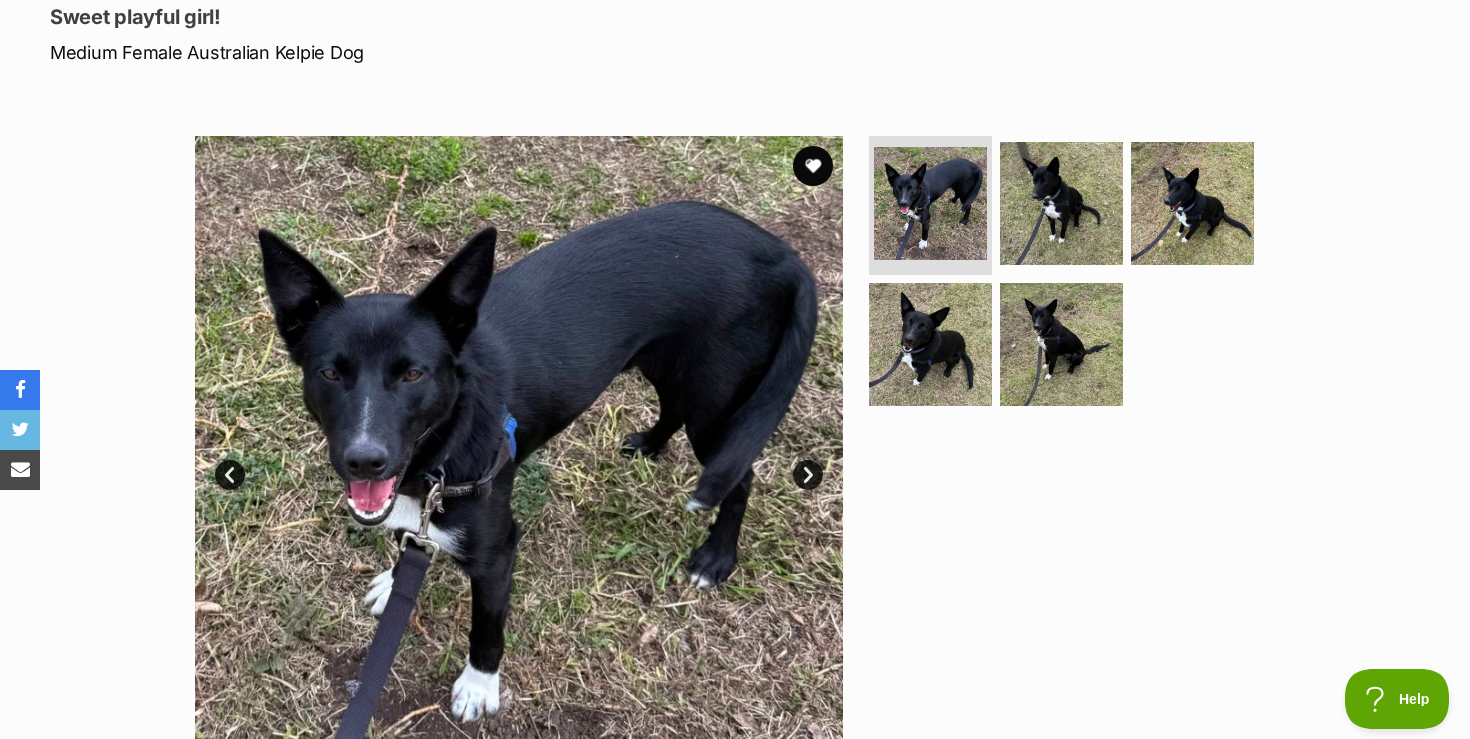 click on "Next" at bounding box center [808, 475] 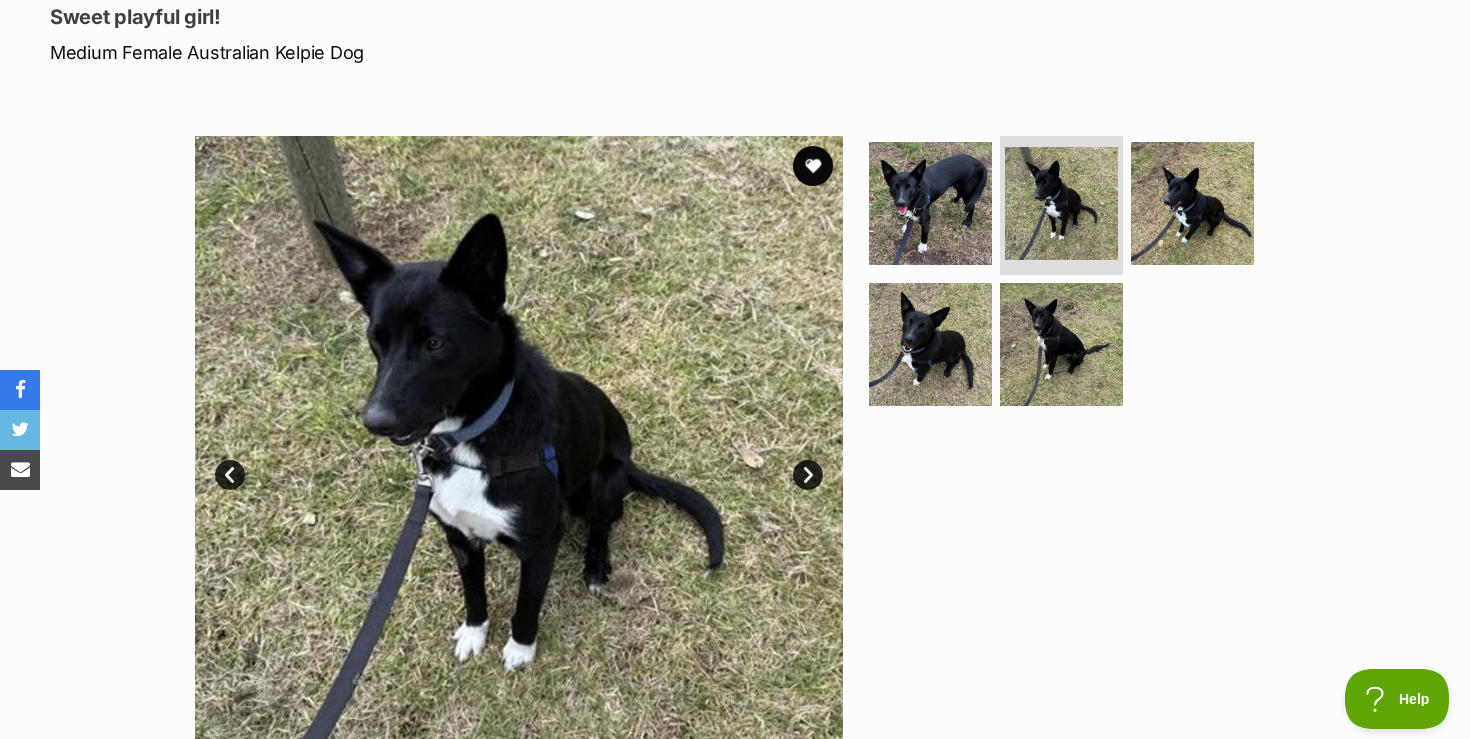 click on "Next" at bounding box center (808, 475) 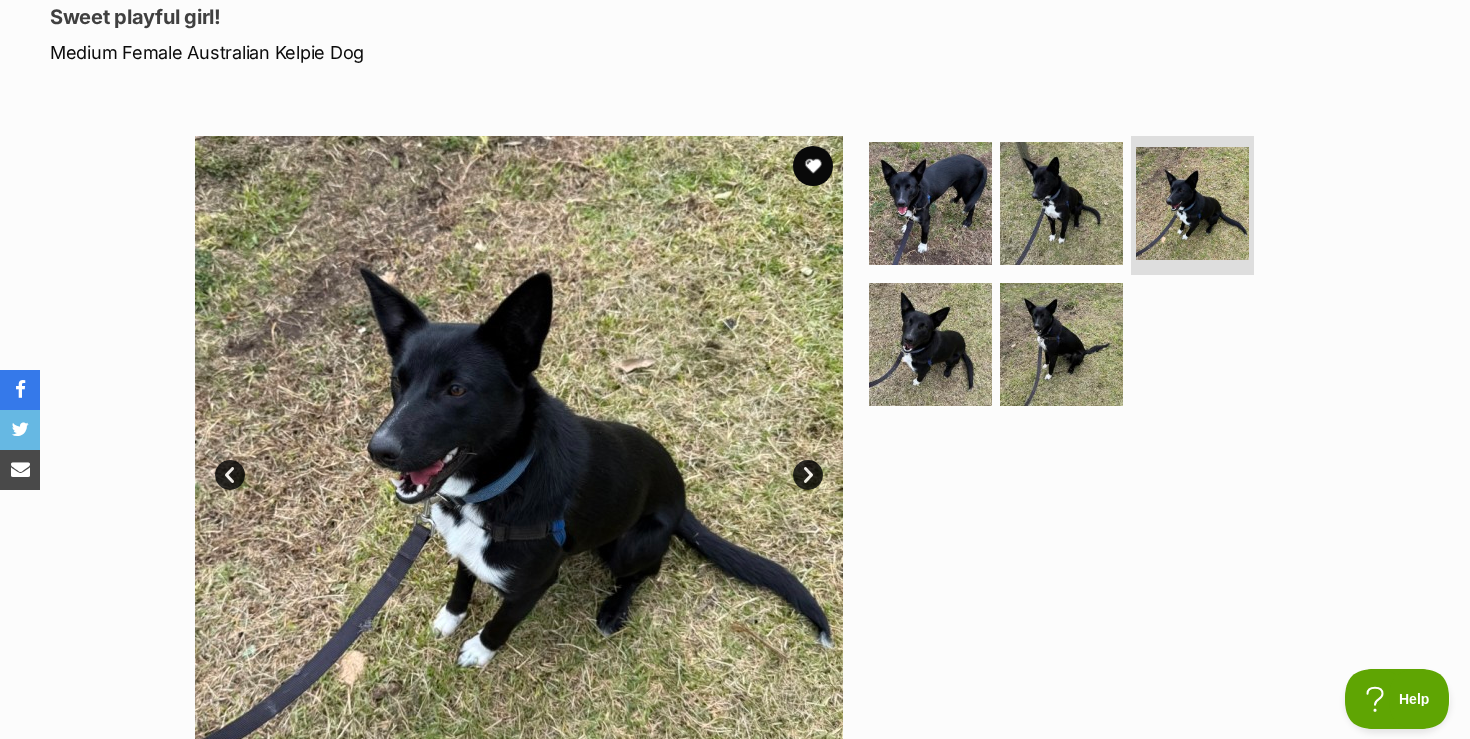 click on "Next" at bounding box center (808, 475) 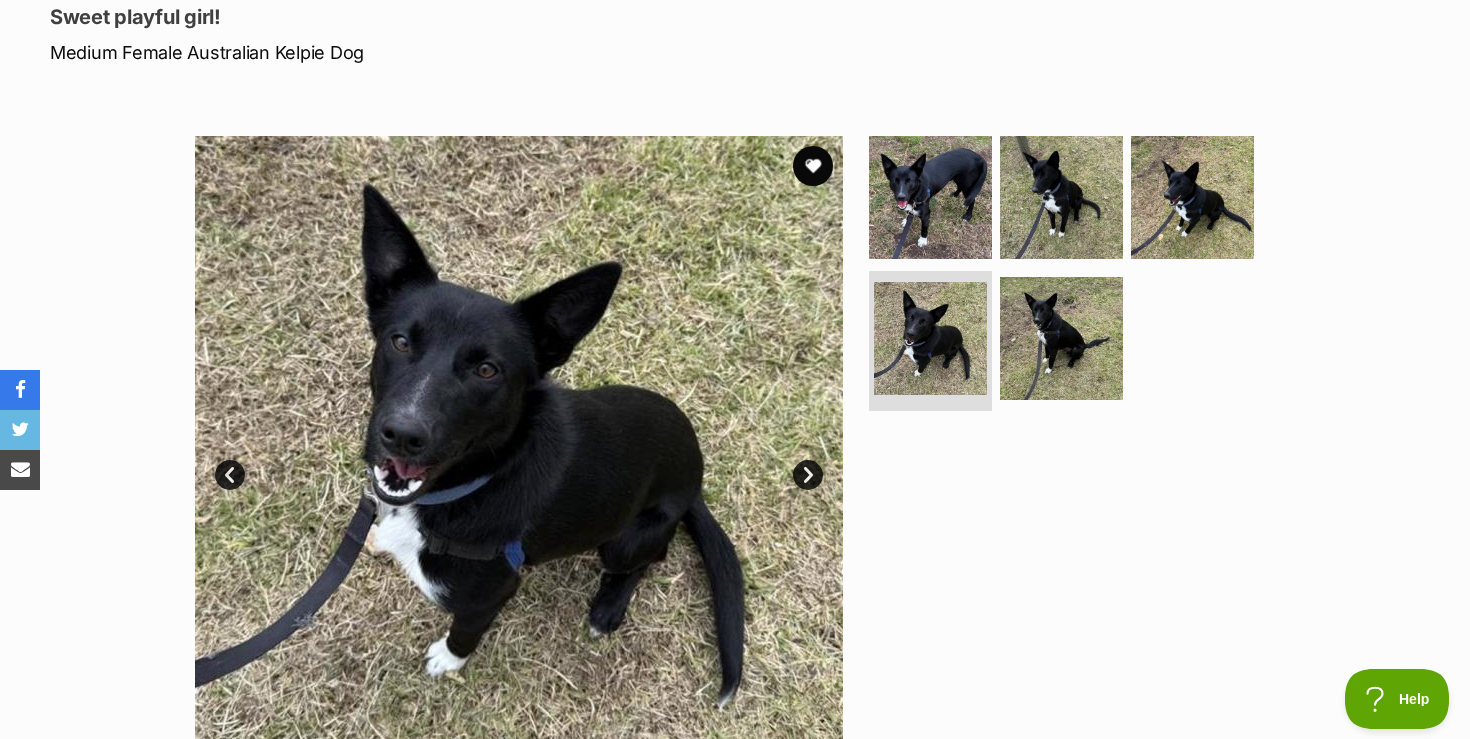 click on "Next" at bounding box center [808, 475] 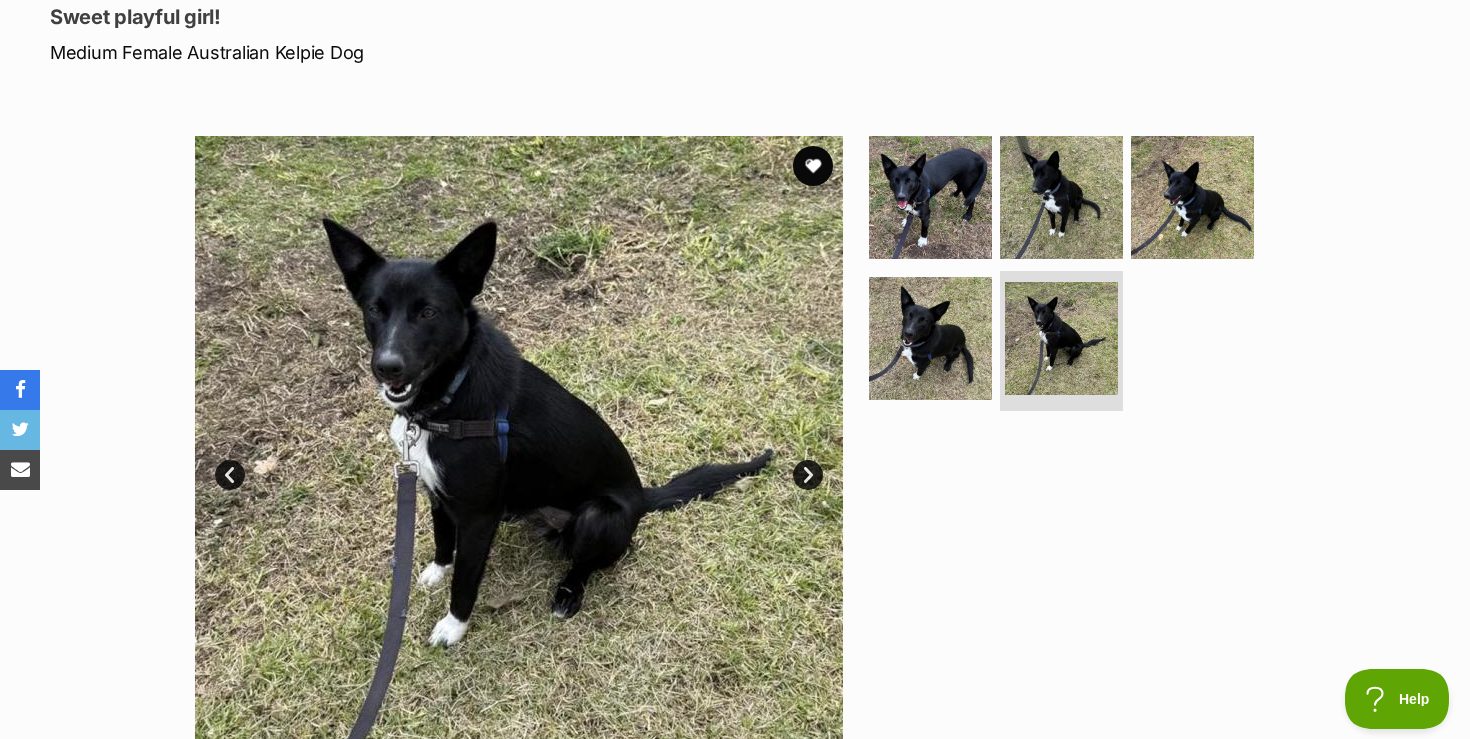 click on "Next" at bounding box center (808, 475) 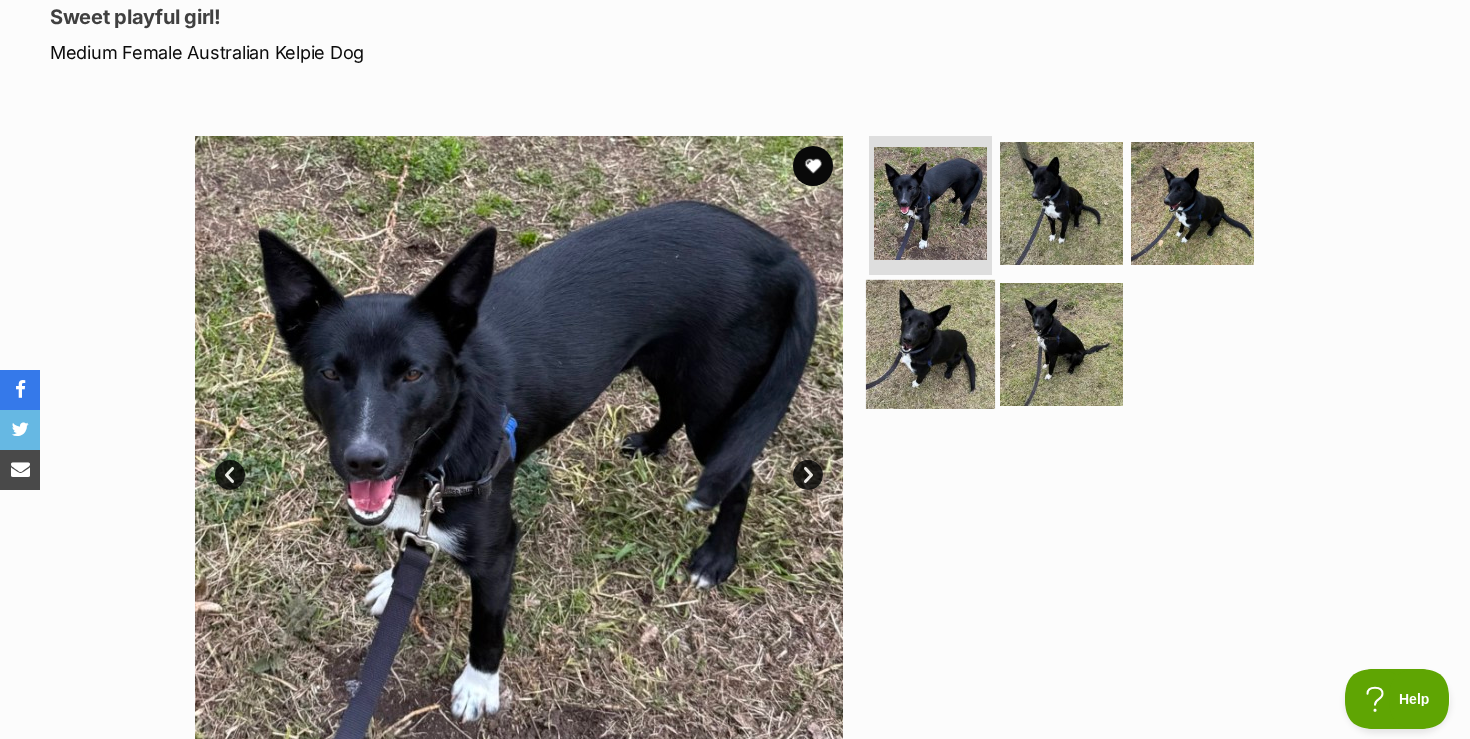click at bounding box center (930, 344) 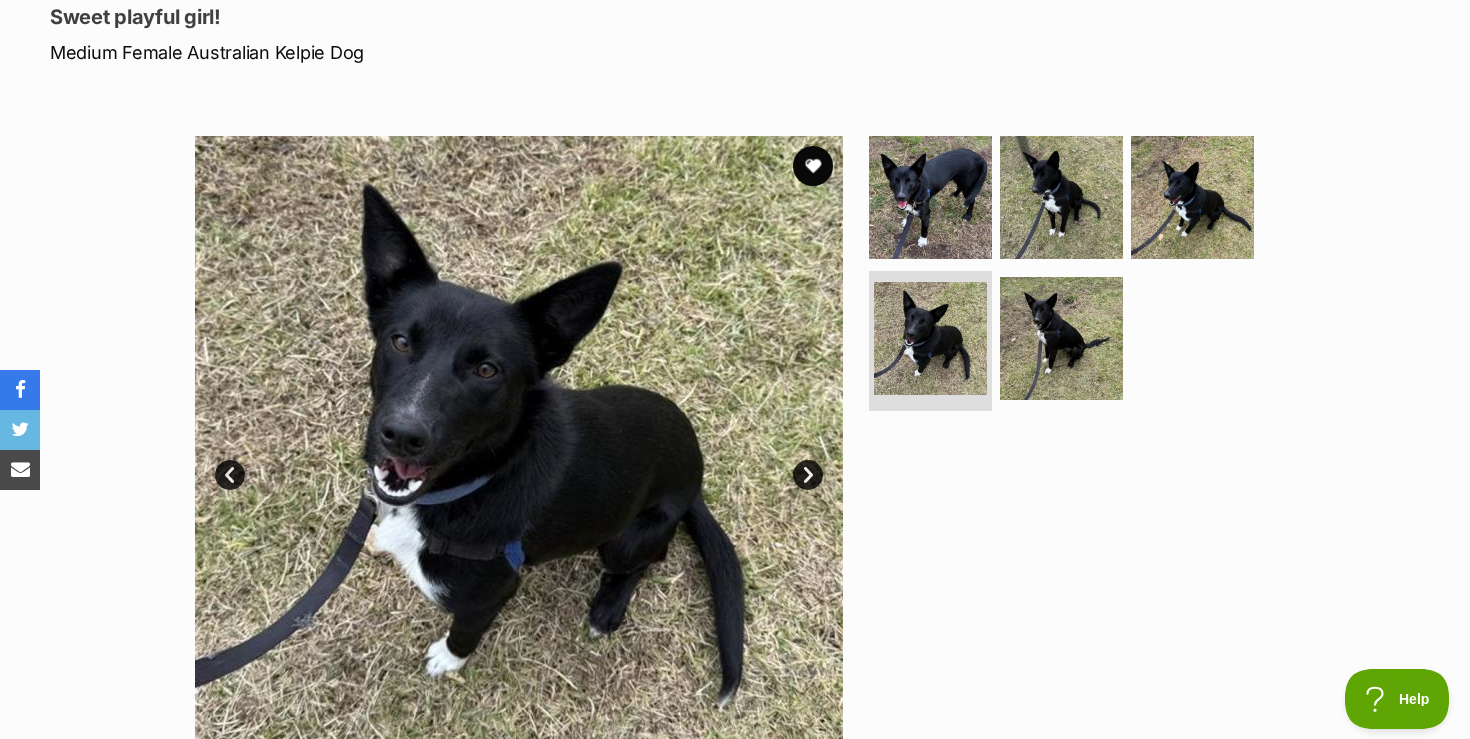 scroll, scrollTop: 0, scrollLeft: 0, axis: both 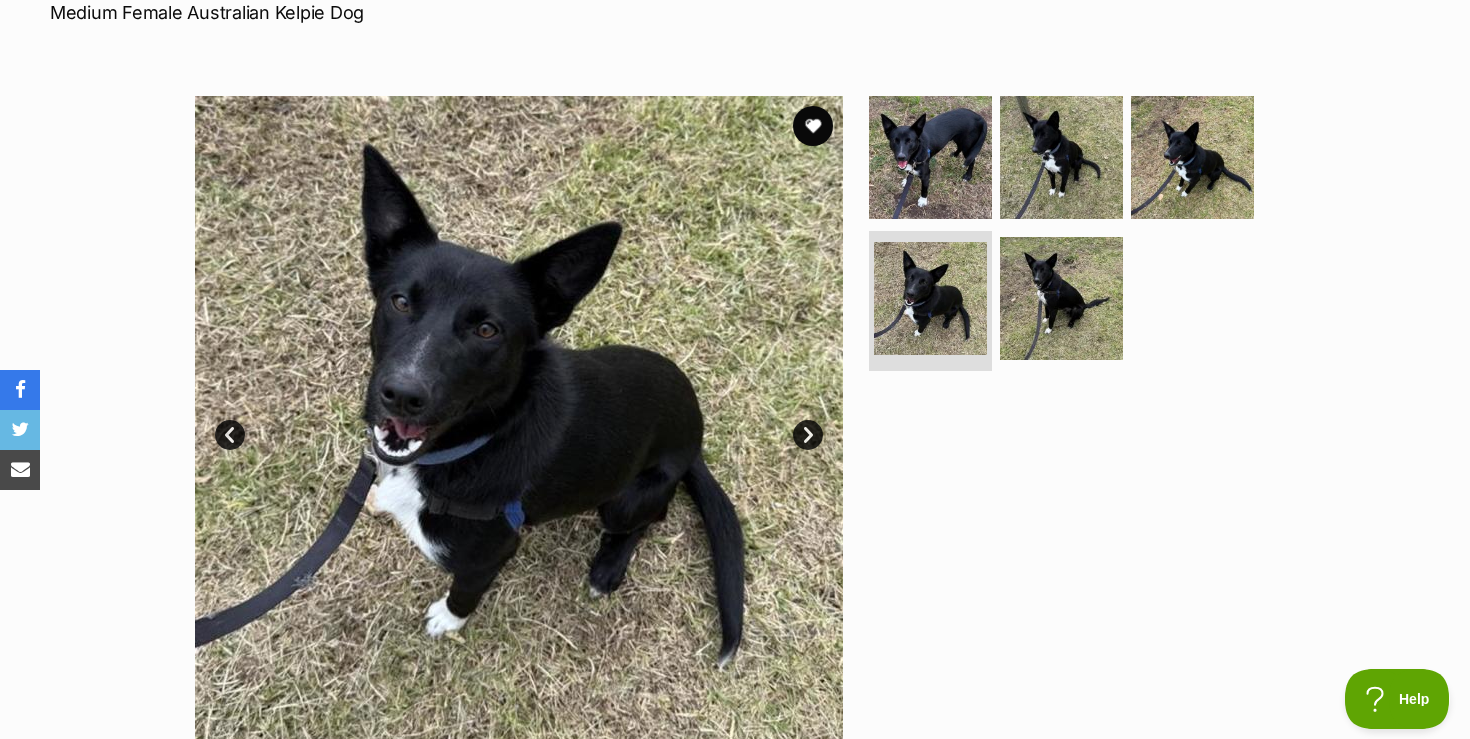 click on "Next" at bounding box center [808, 435] 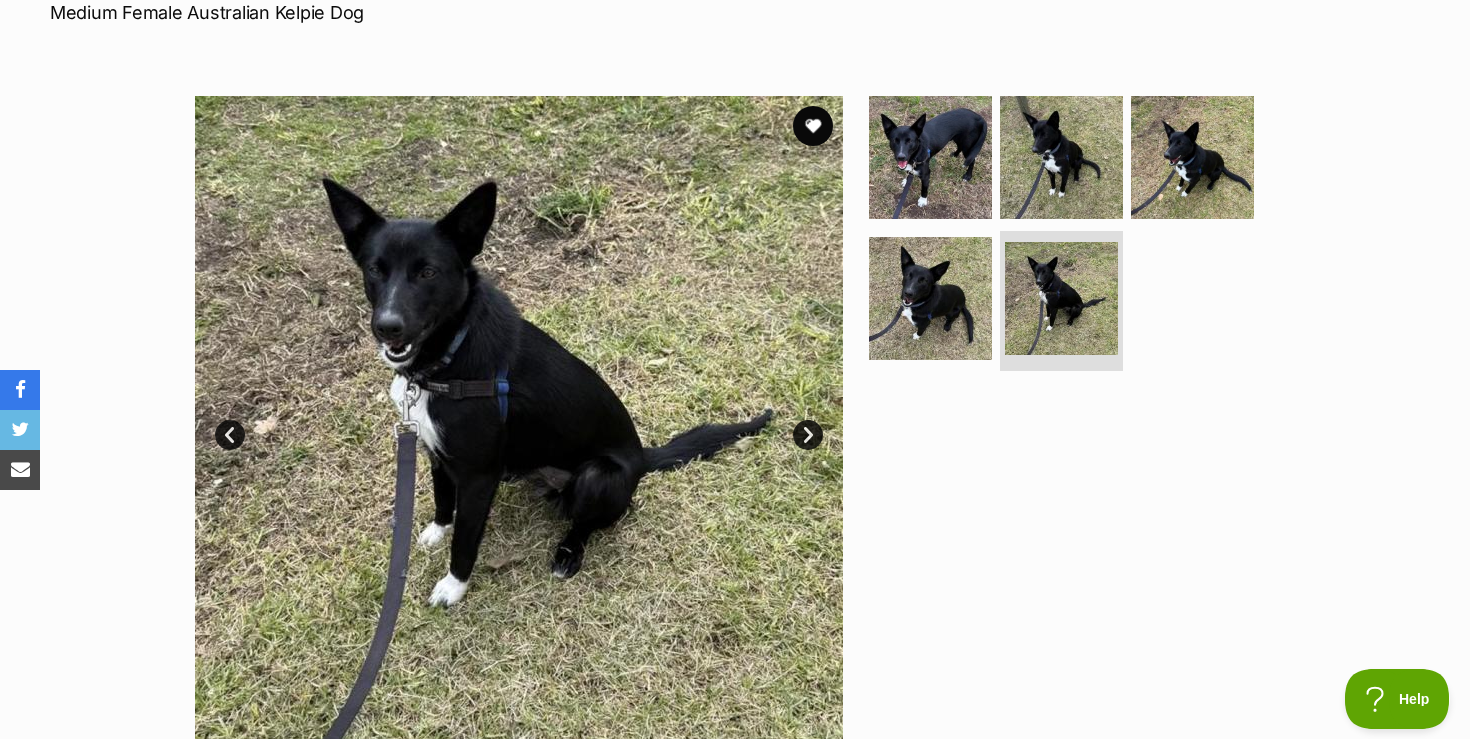 click on "Next" at bounding box center (808, 435) 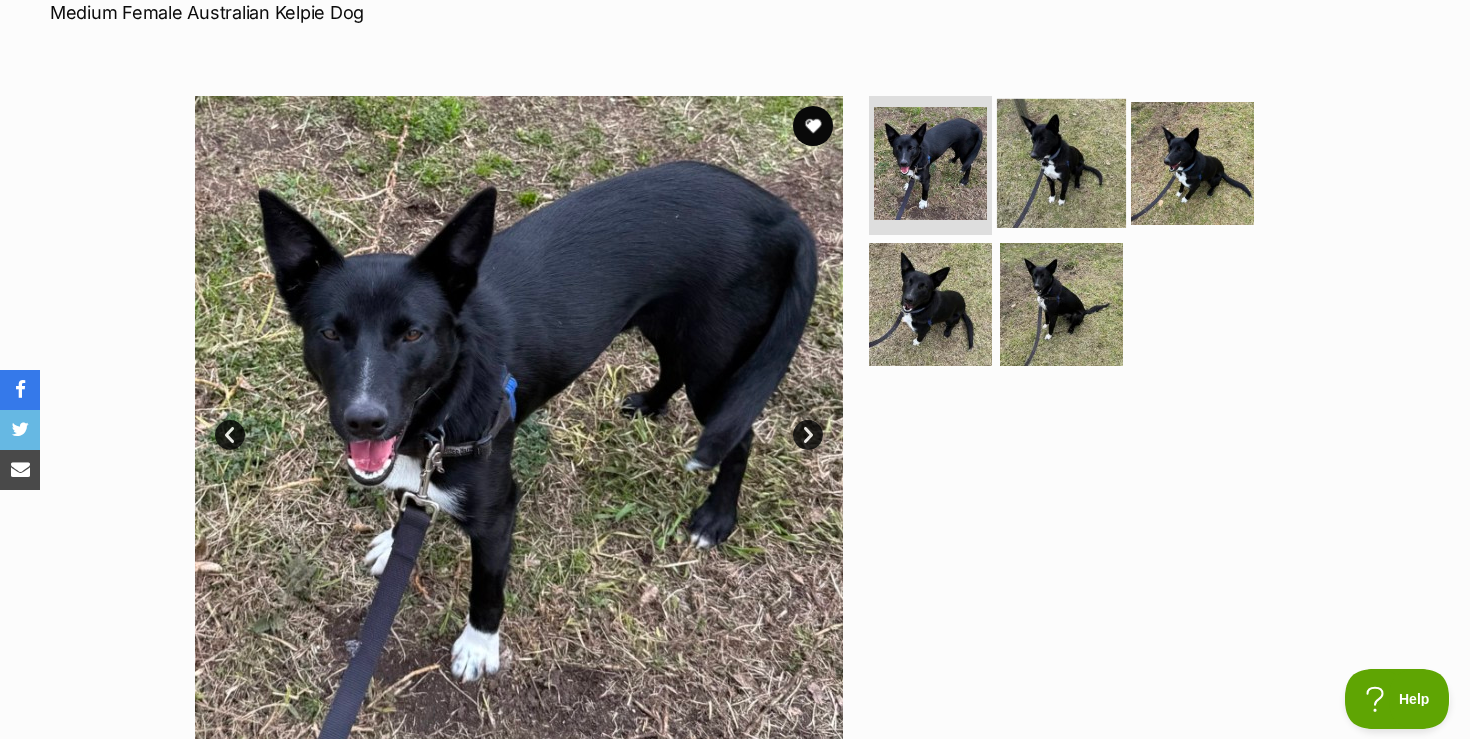 click at bounding box center (1061, 162) 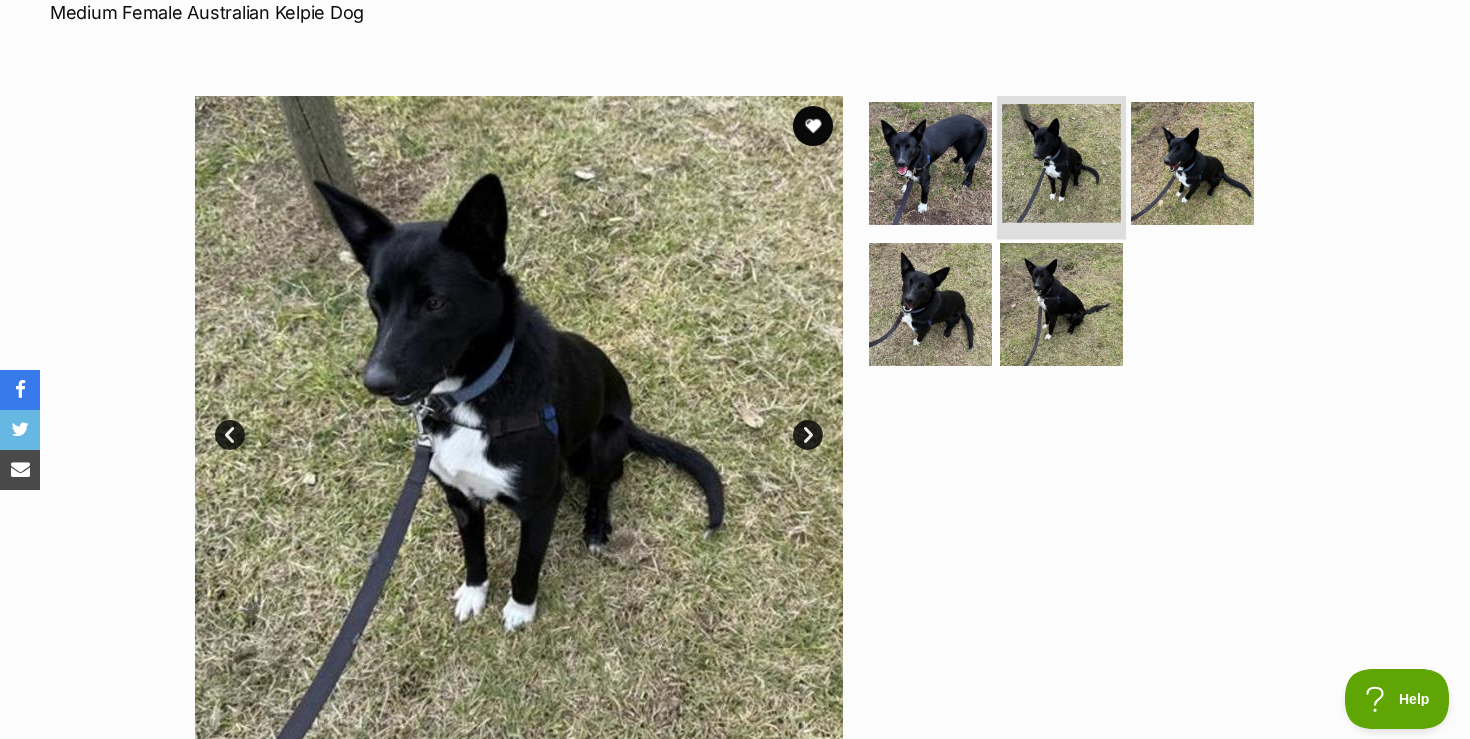 scroll, scrollTop: 0, scrollLeft: 0, axis: both 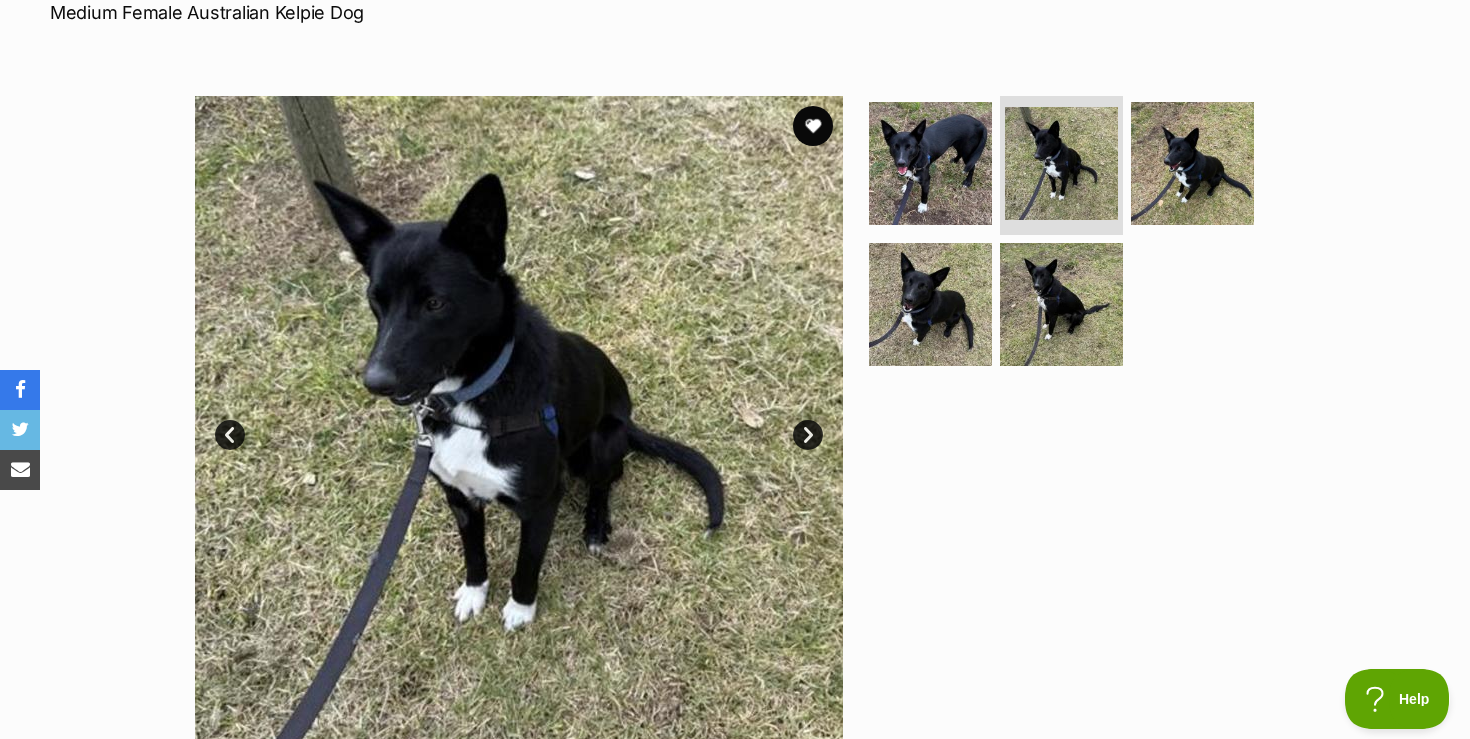 click on "Next" at bounding box center (808, 435) 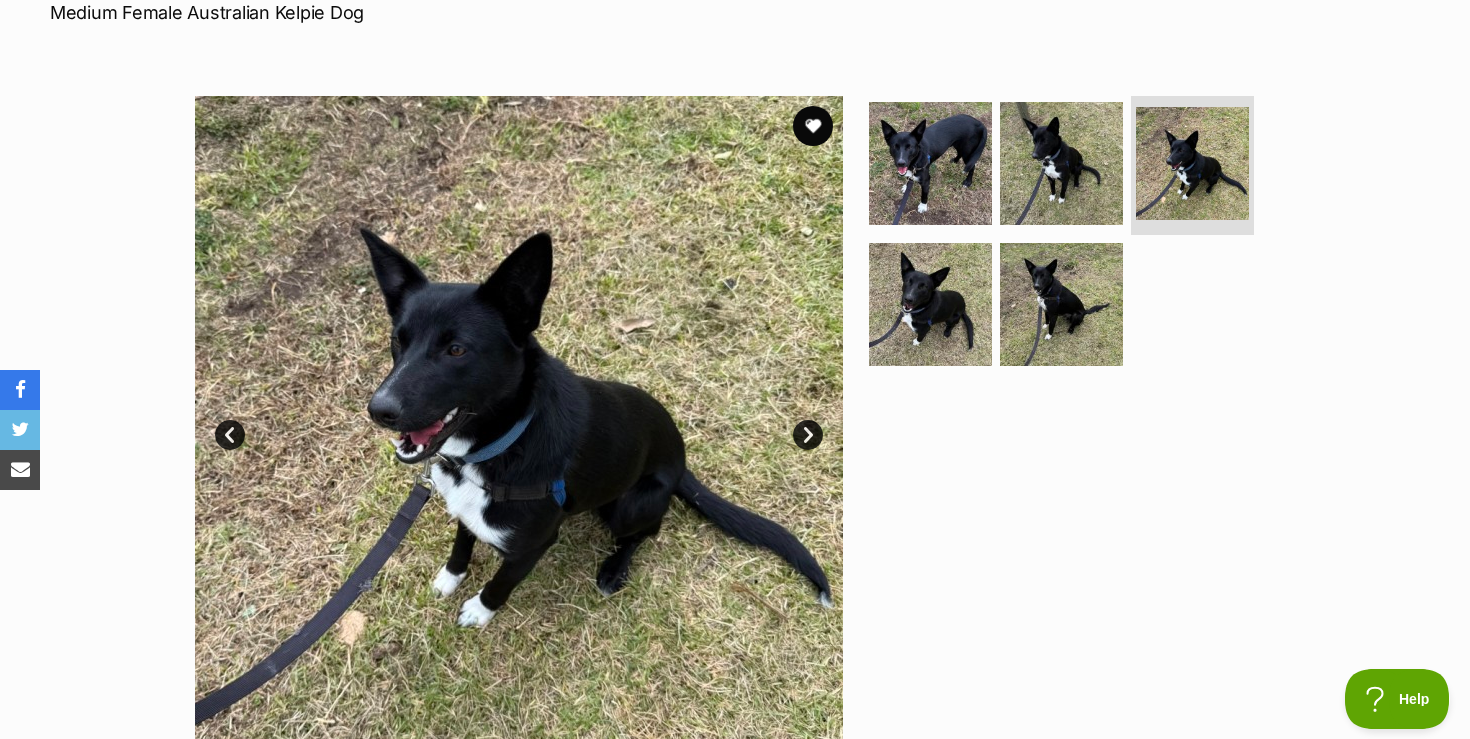 click on "Next" at bounding box center [808, 435] 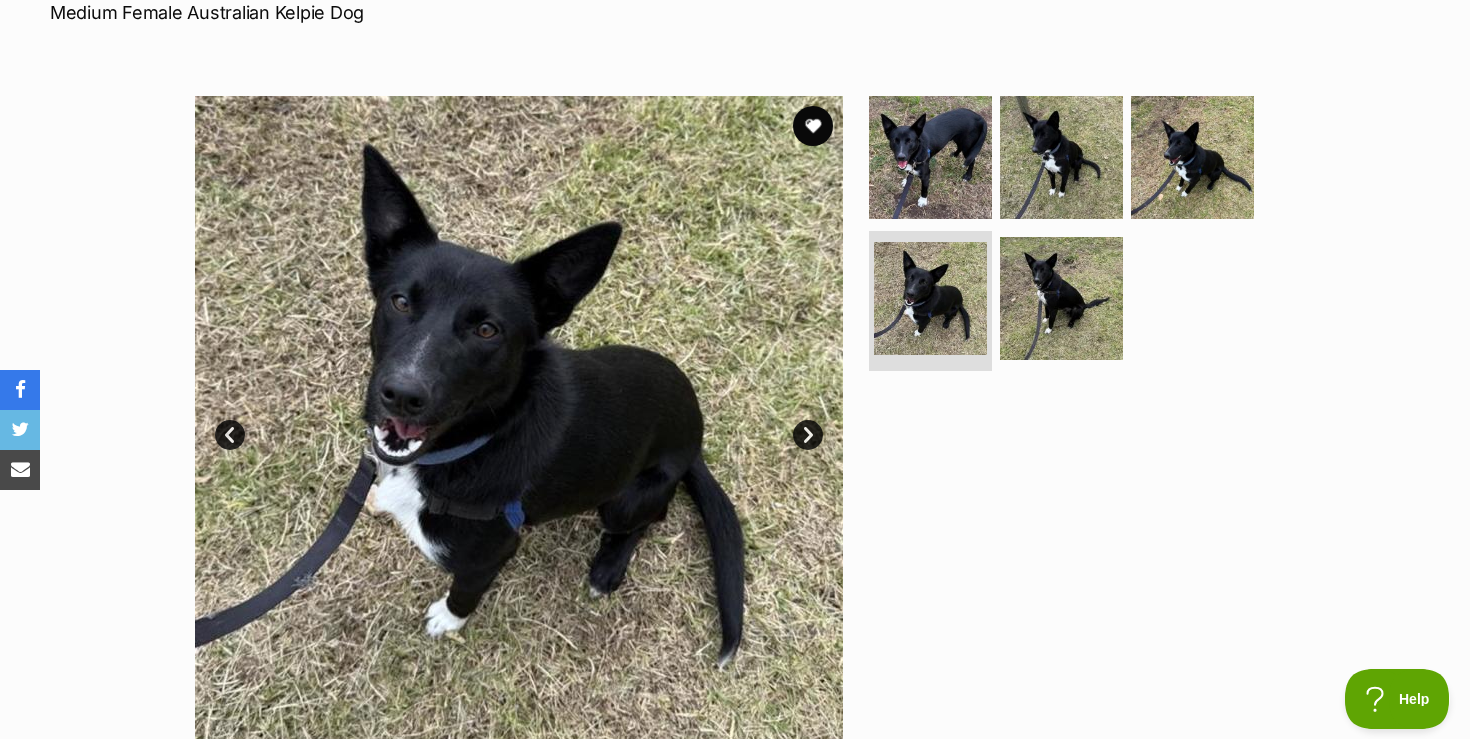 click on "Next" at bounding box center (808, 435) 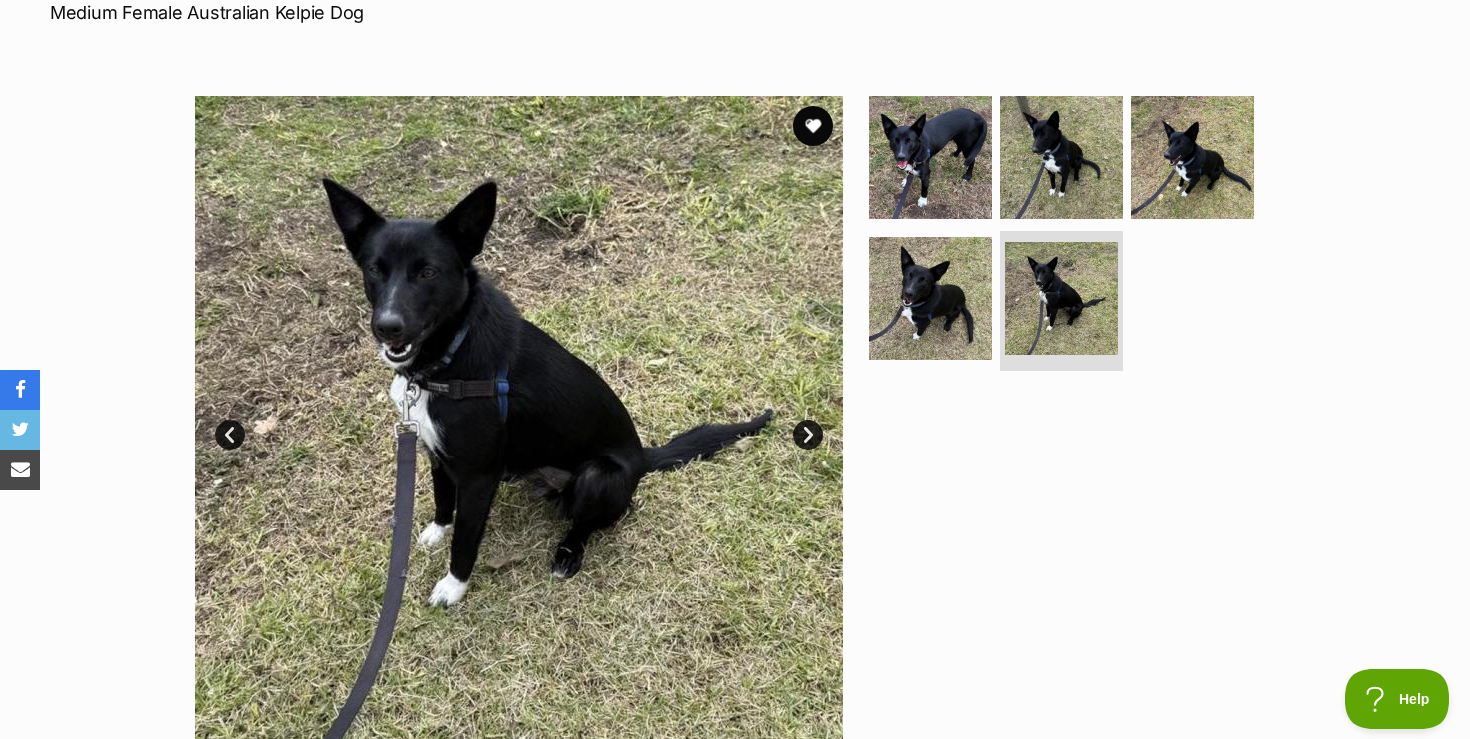click on "Next" at bounding box center [808, 435] 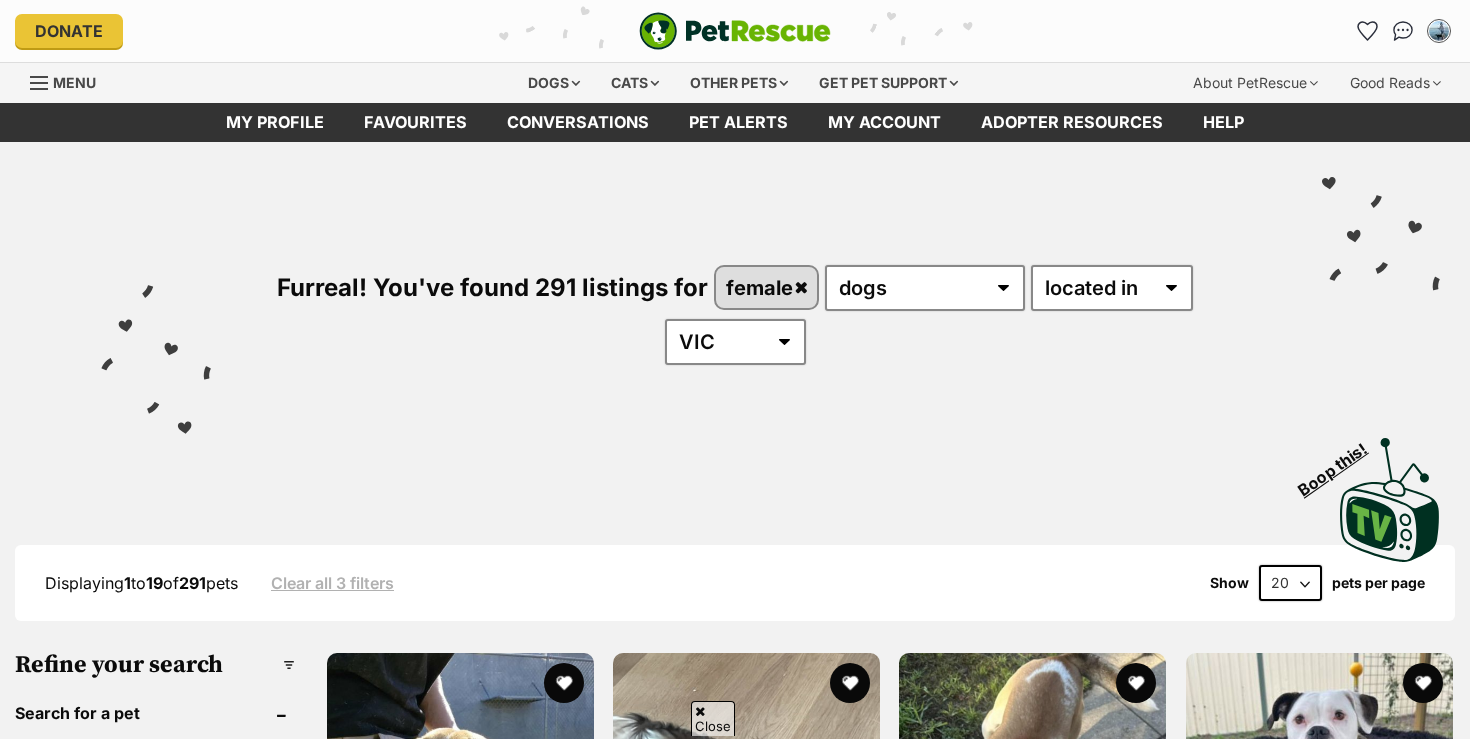scroll, scrollTop: 1669, scrollLeft: 0, axis: vertical 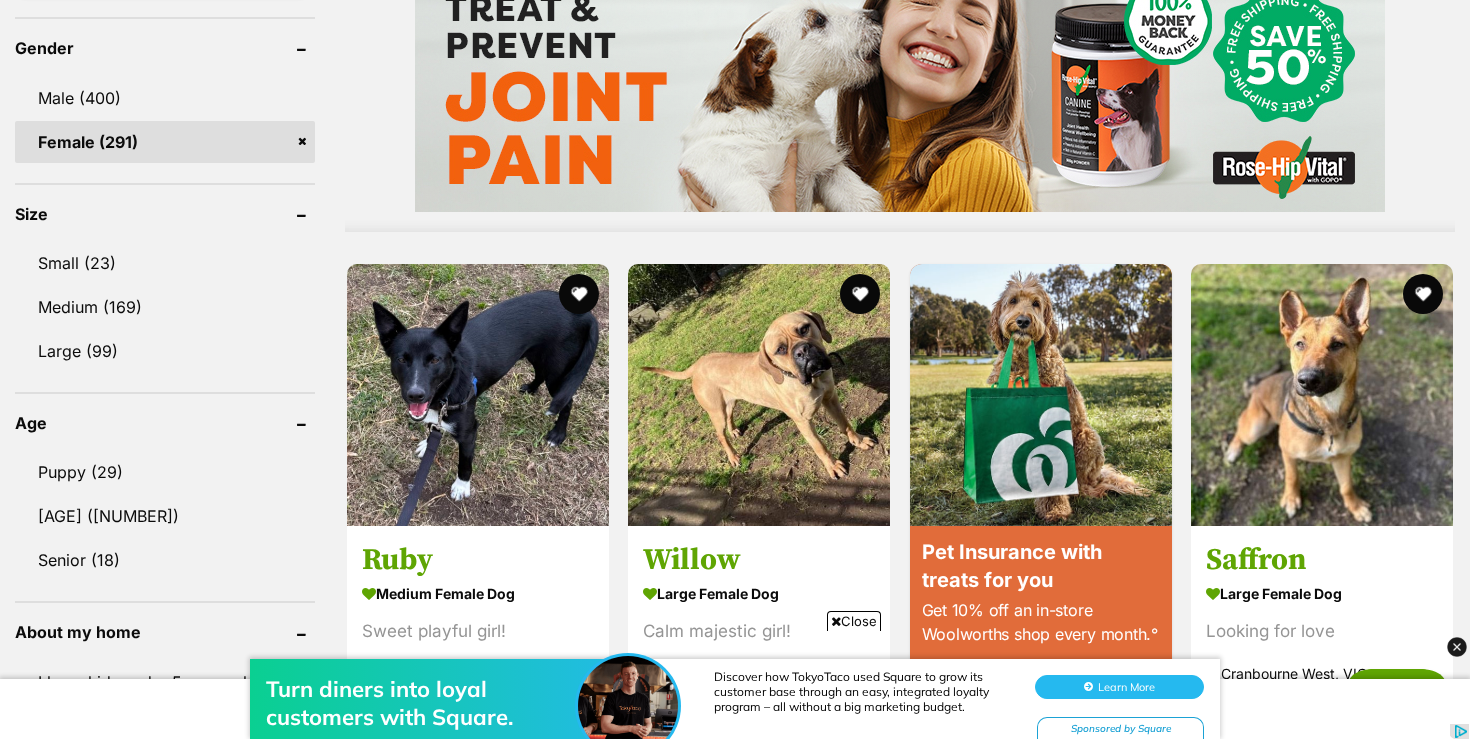 click on "Turn diners into loyal customers with Square.
Discover how TokyoTaco used Square to grow its customer base through an easy, integrated loyalty program – all without a big marketing budget.
Learn More
Sponsored by Square" at bounding box center [735, 679] 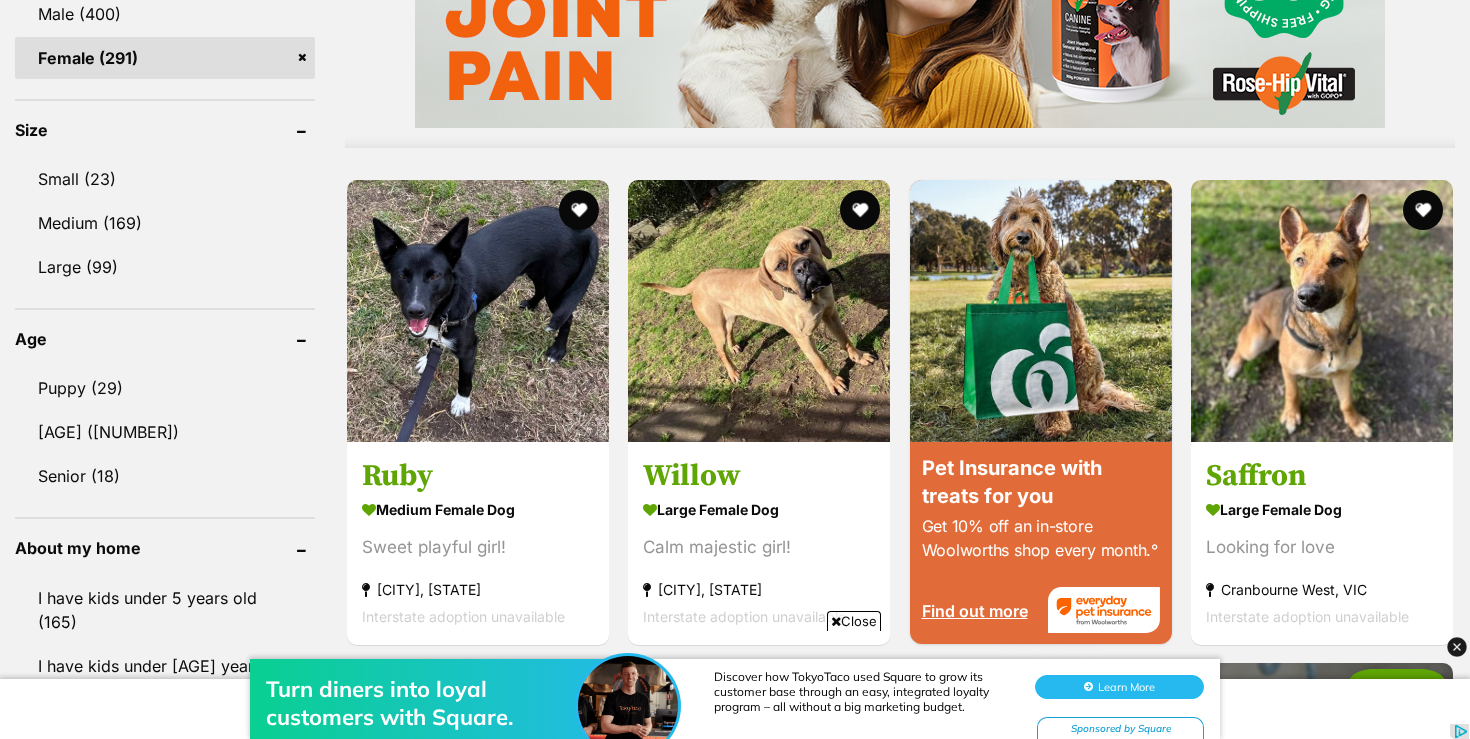 scroll, scrollTop: 1869, scrollLeft: 0, axis: vertical 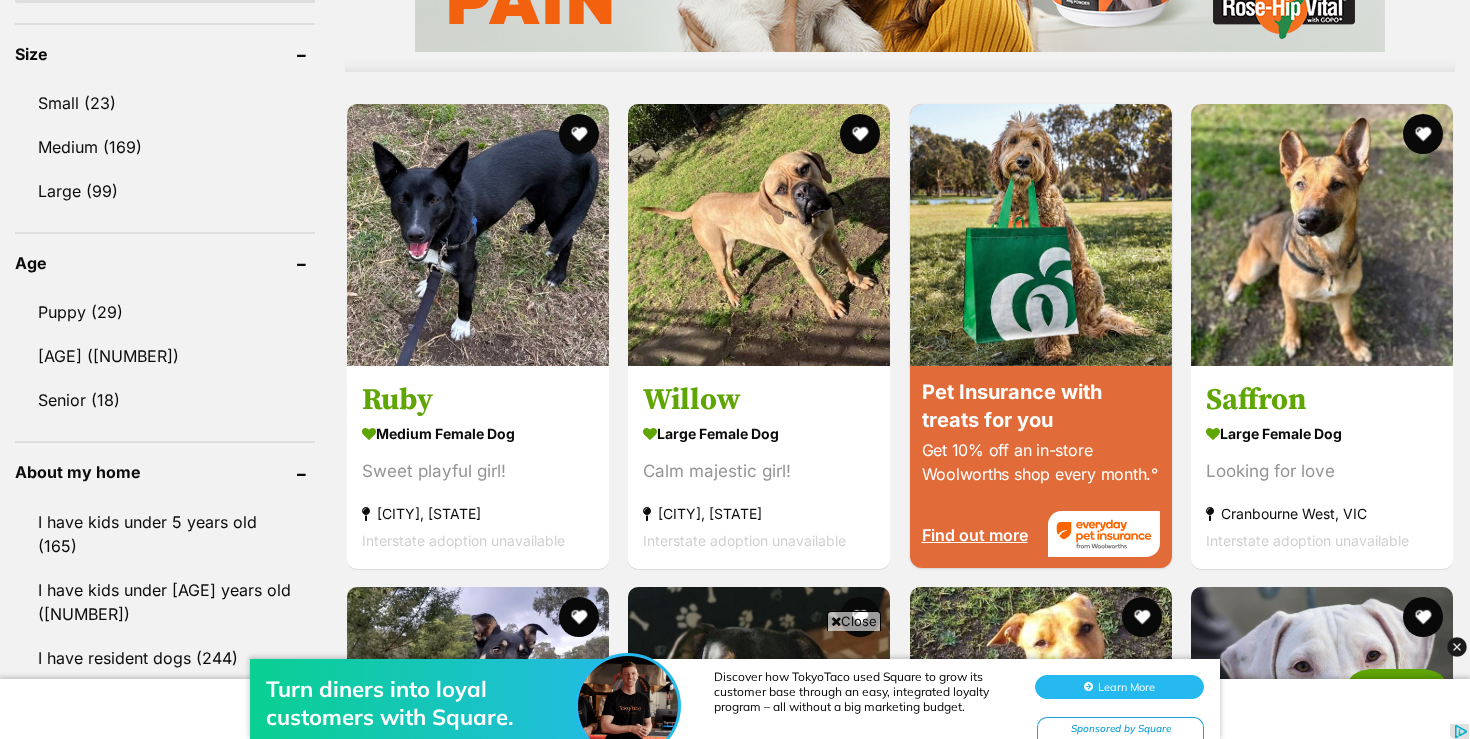 click on "Close" at bounding box center (854, 621) 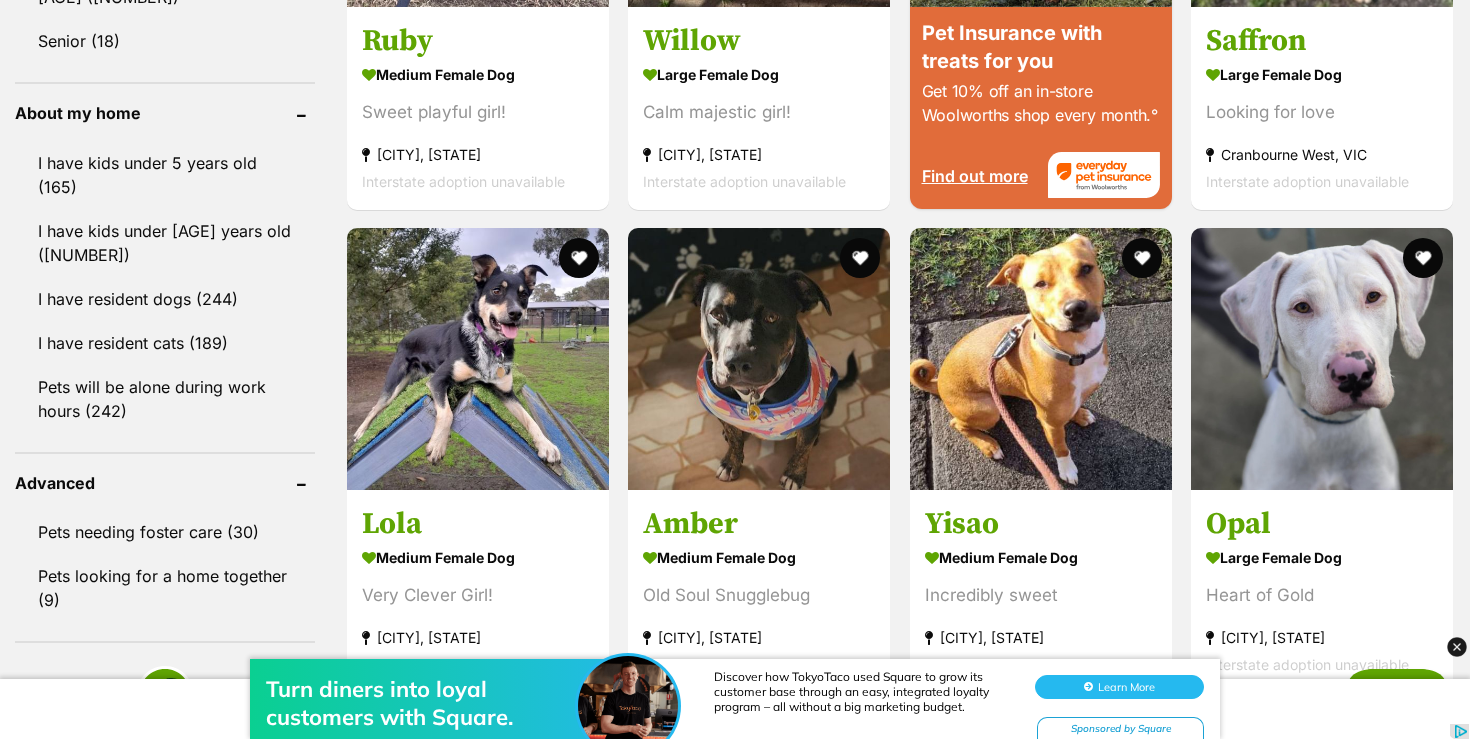 scroll, scrollTop: 2229, scrollLeft: 0, axis: vertical 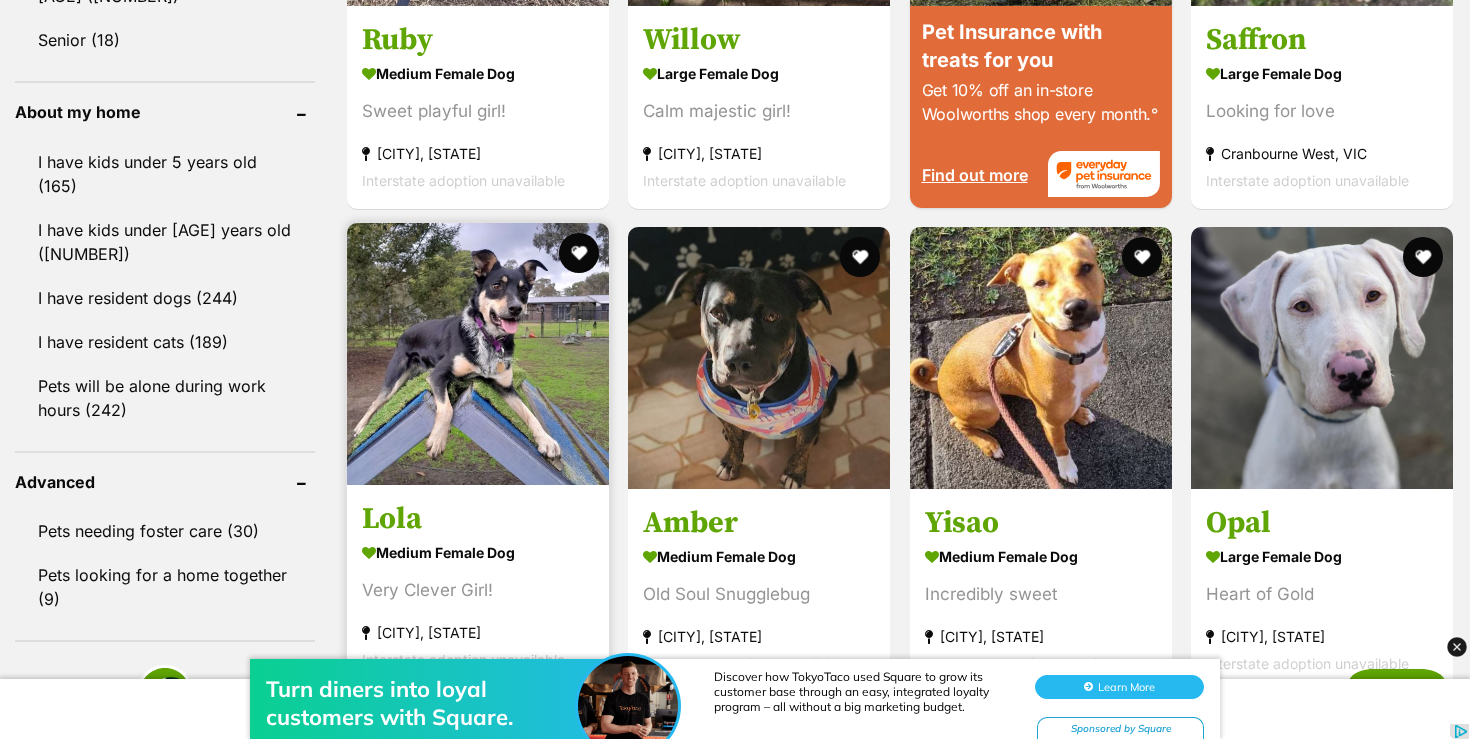 click at bounding box center [478, 354] 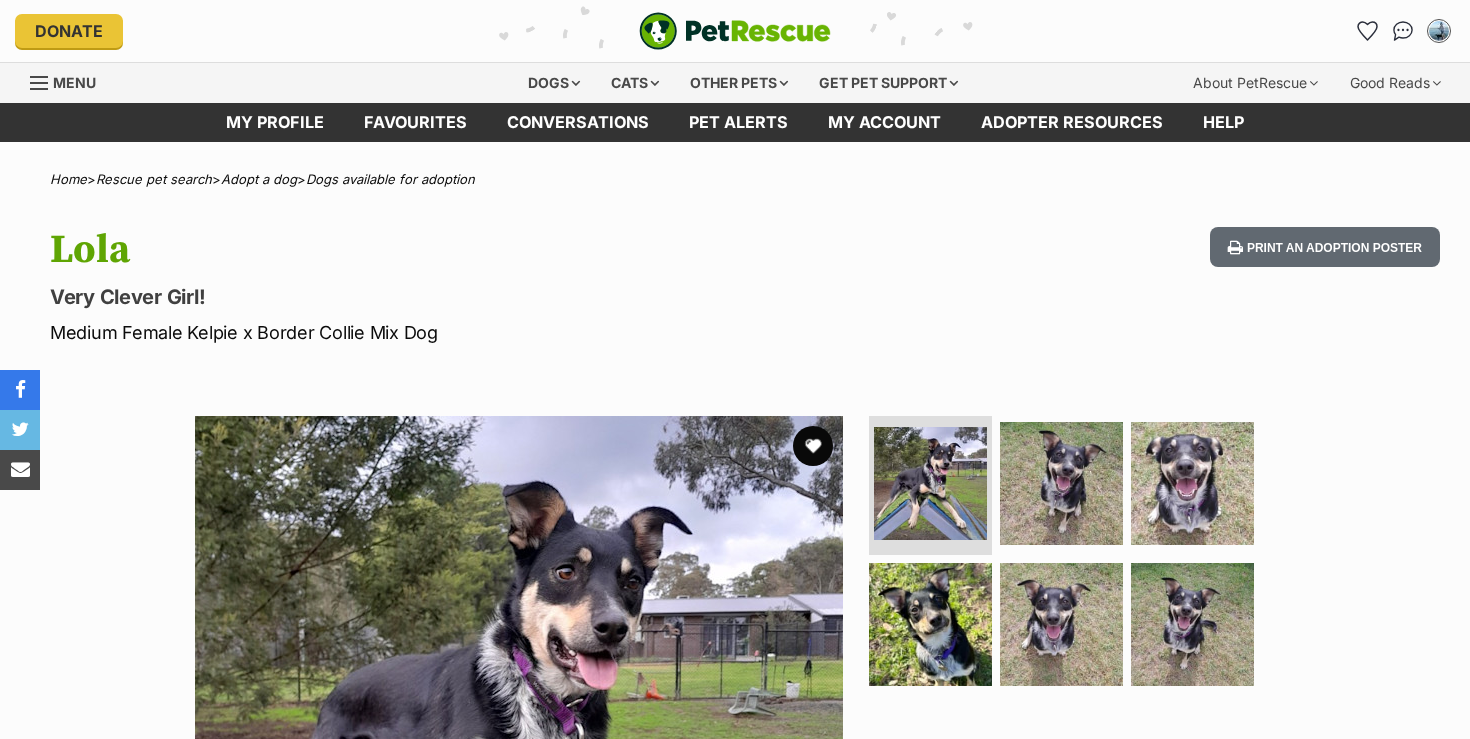 scroll, scrollTop: 0, scrollLeft: 0, axis: both 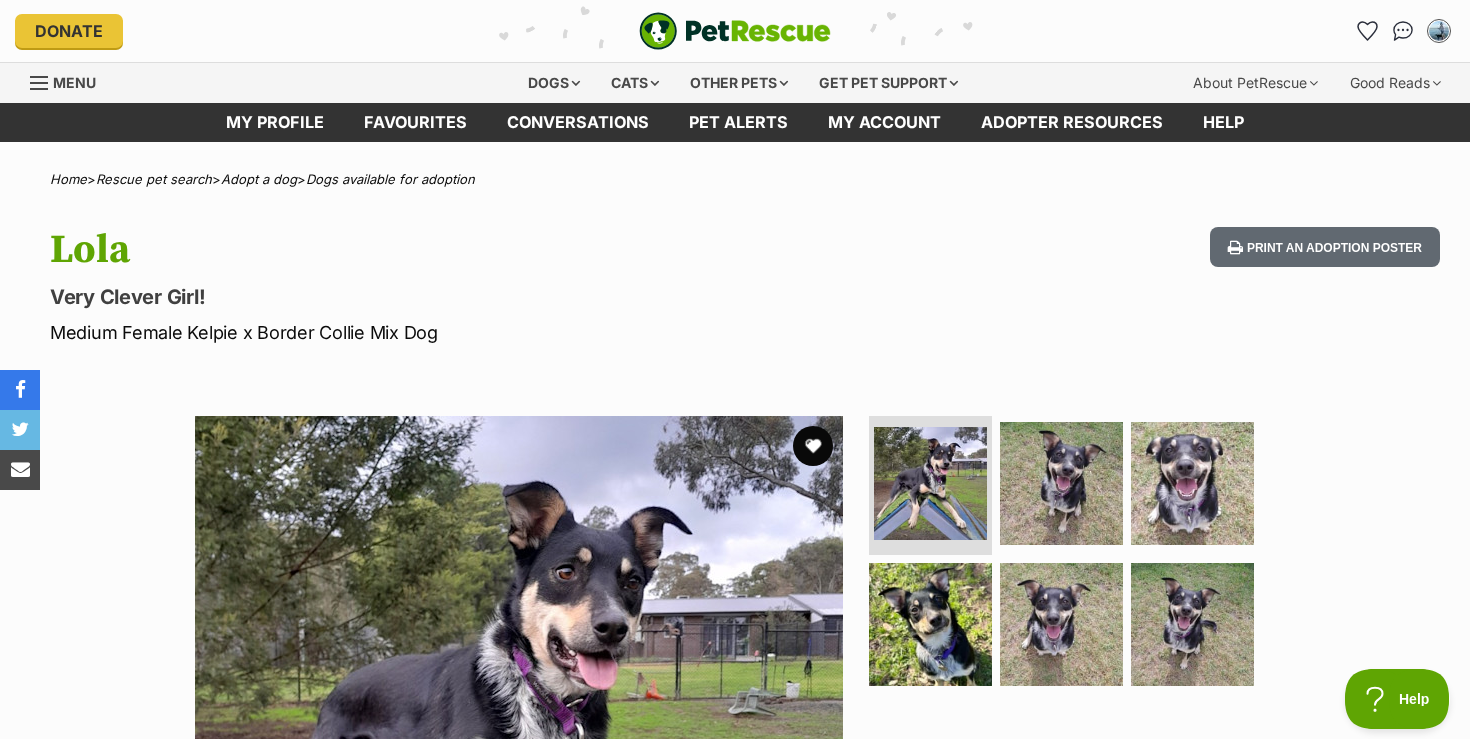 click on "Available
1
of 6 images
1
of 6 images
1
of 6 images
1
of 6 images
1
of 6 images
1
of 6 images
Next Prev 1 2 3 4 5 6" at bounding box center [735, 725] 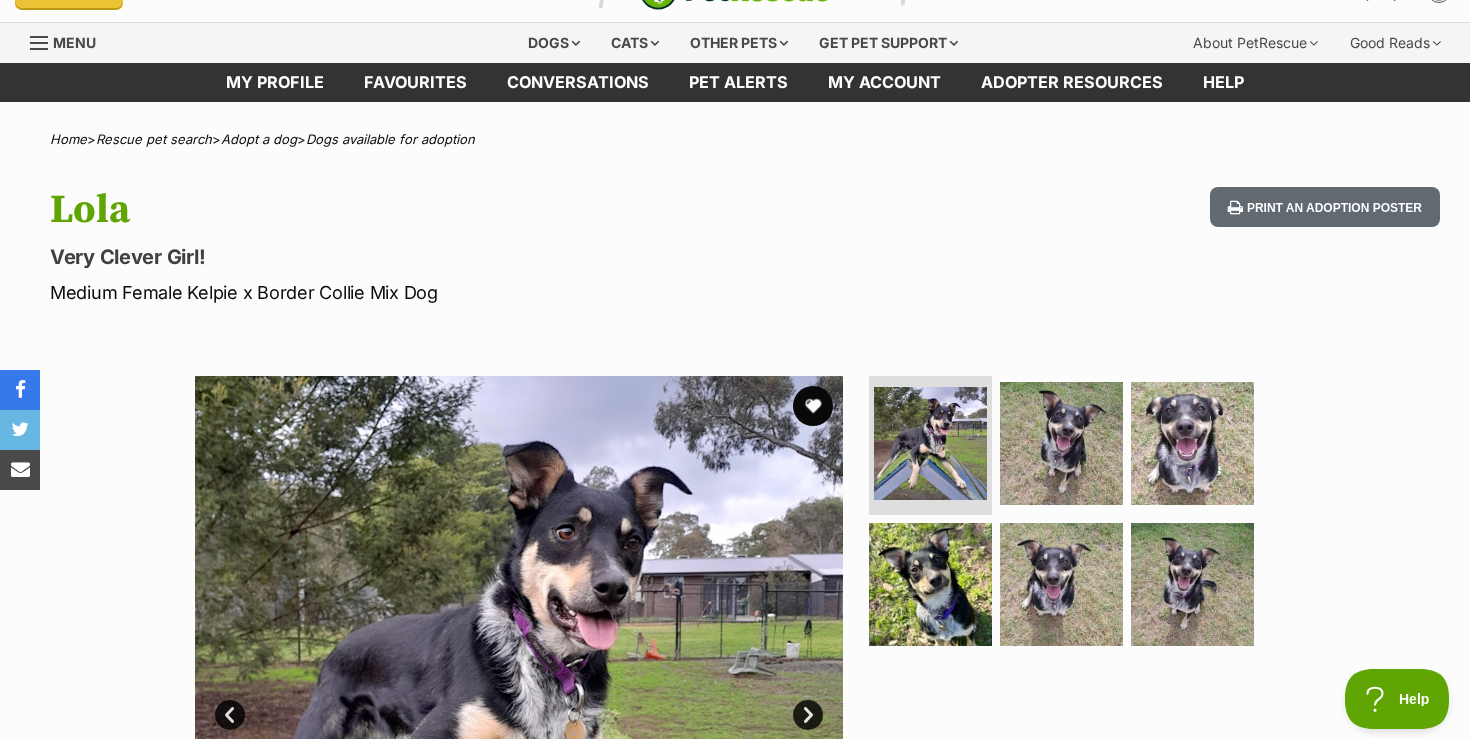 scroll, scrollTop: 0, scrollLeft: 0, axis: both 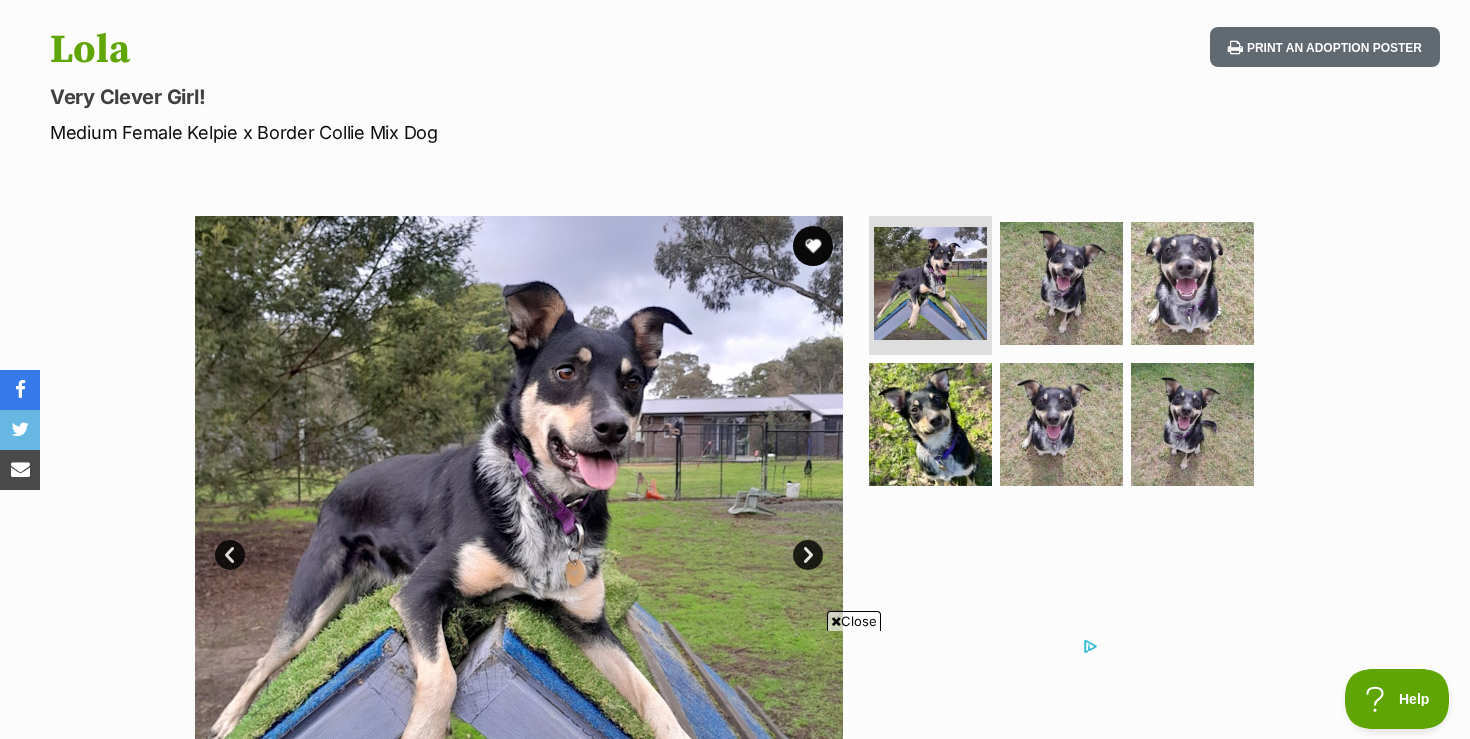 click on "Close" at bounding box center [854, 621] 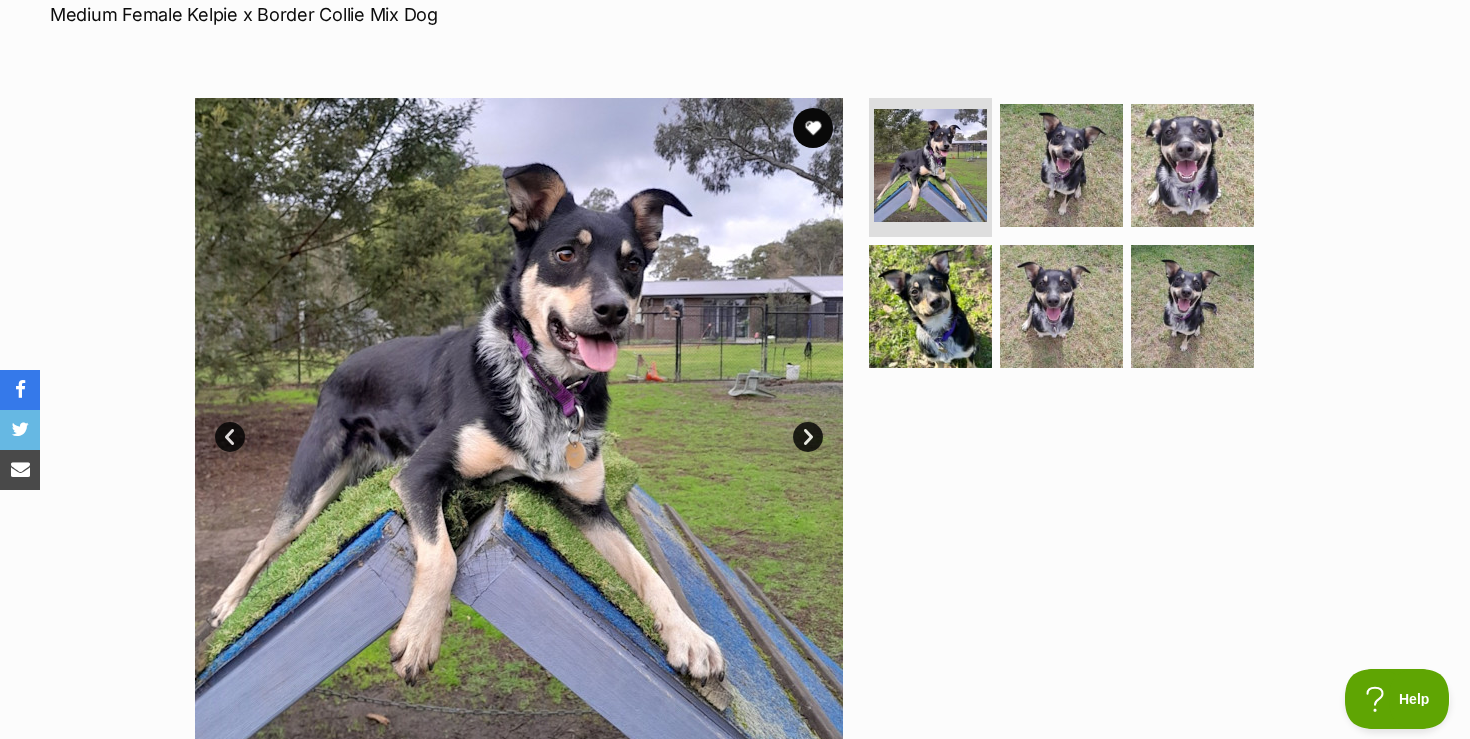 scroll, scrollTop: 320, scrollLeft: 0, axis: vertical 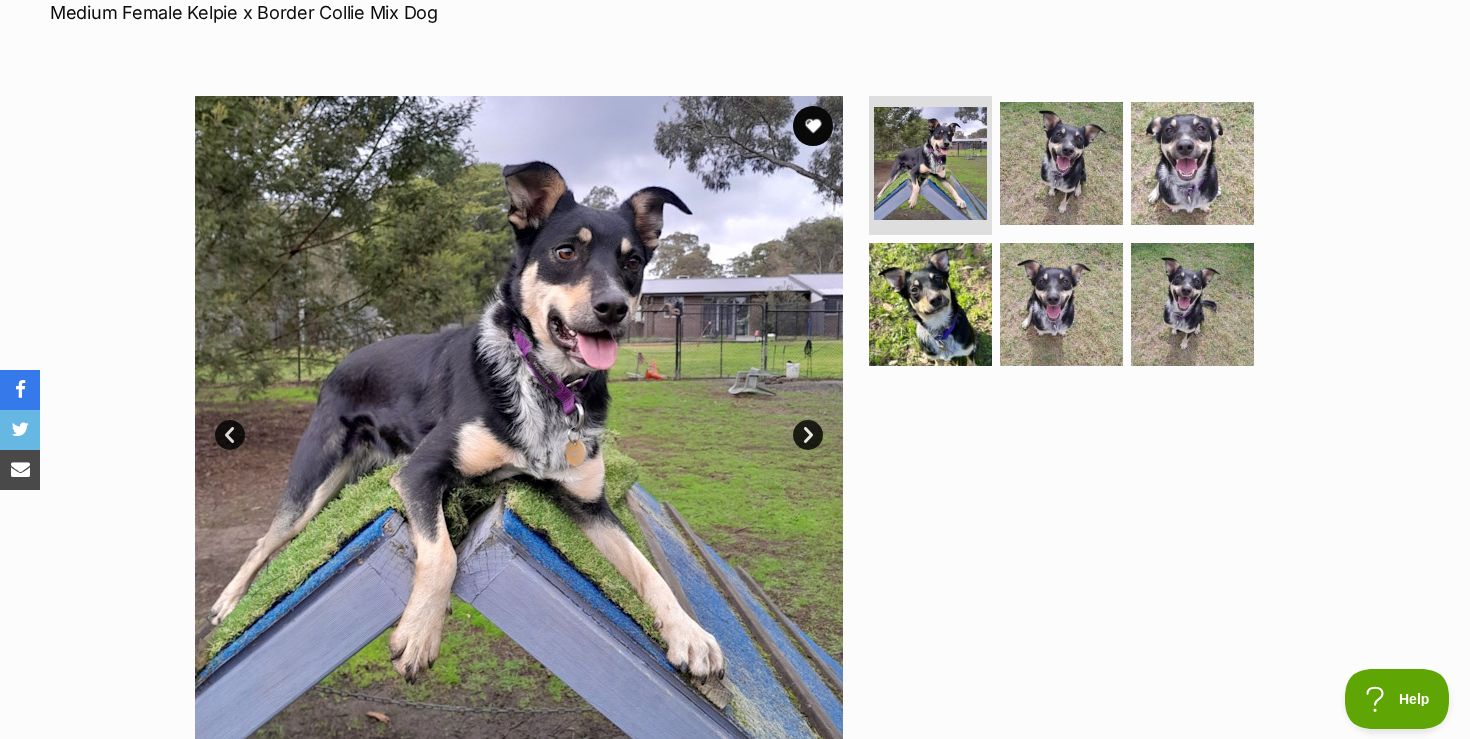 click on "Next" at bounding box center [808, 435] 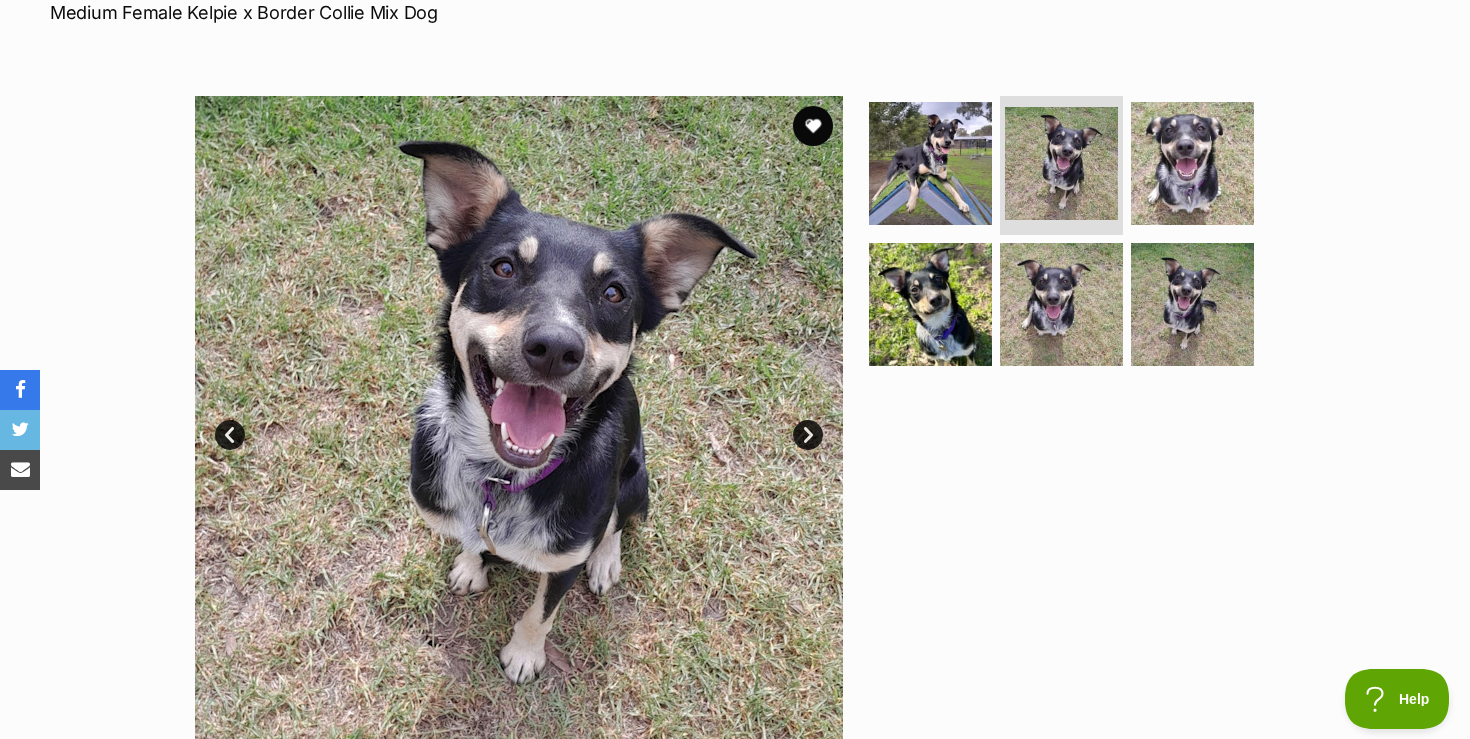 click on "Next" at bounding box center [808, 435] 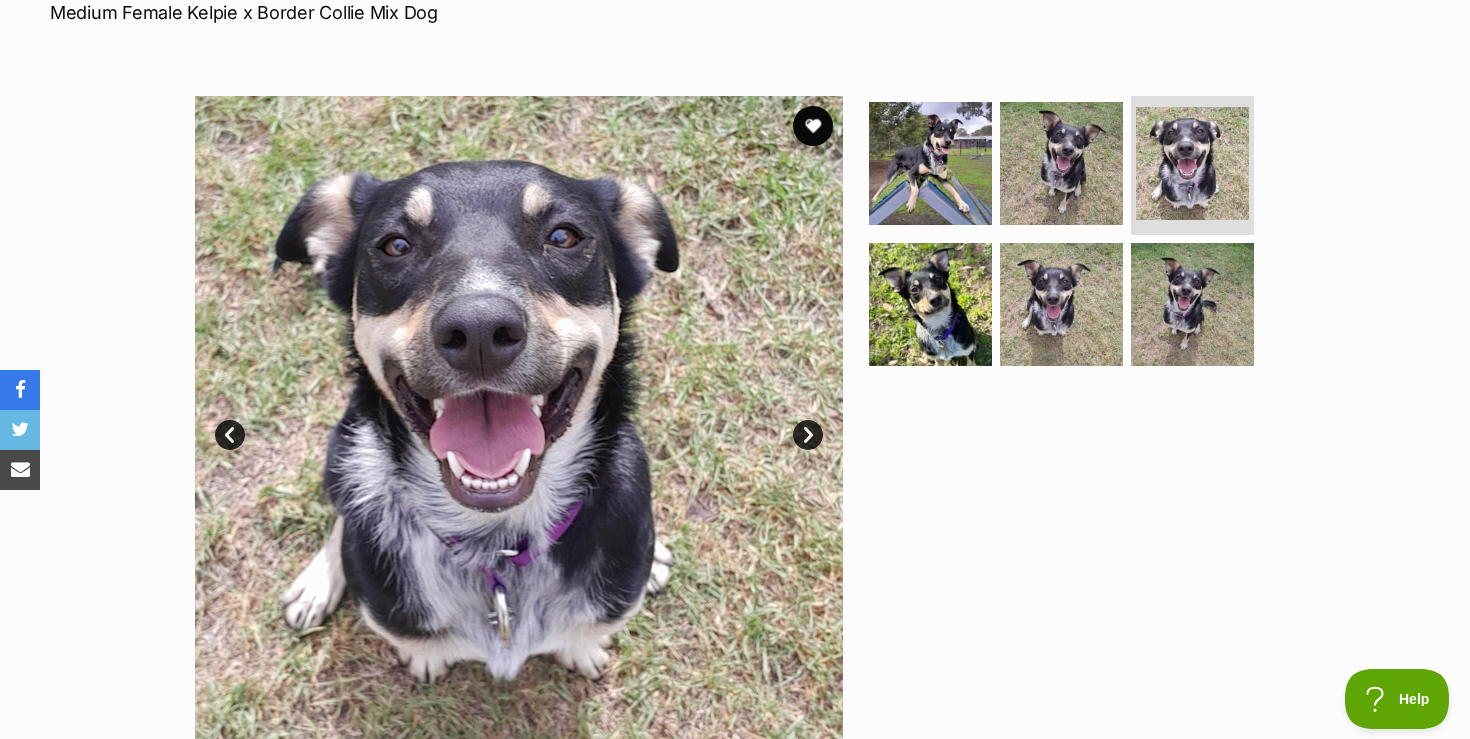 click on "Next" at bounding box center (808, 435) 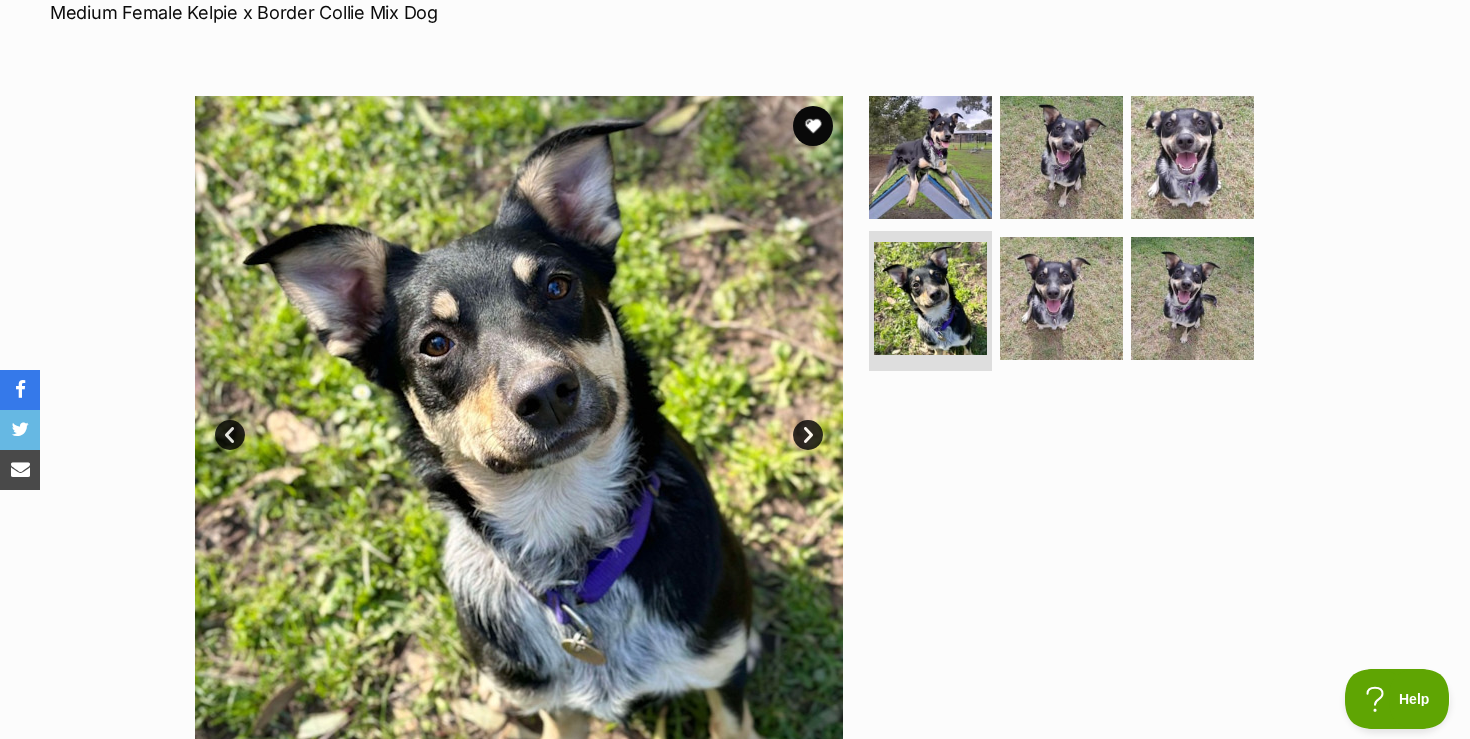 click on "Next" at bounding box center (808, 435) 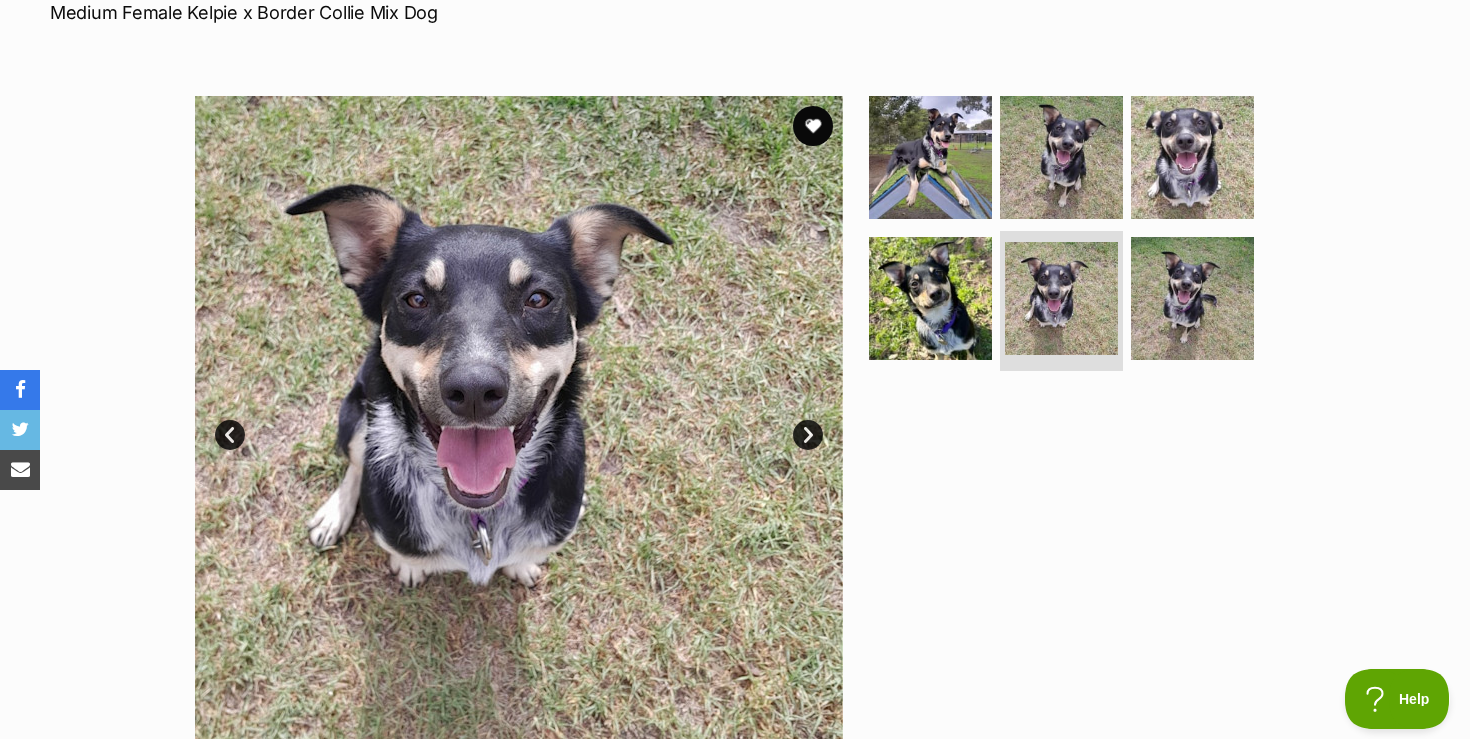 click on "Available
5
of 6 images
5
of 6 images
5
of 6 images
5
of 6 images
5
of 6 images
5
of 6 images
Next Prev 1 2 3 4 5 6" at bounding box center [735, 405] 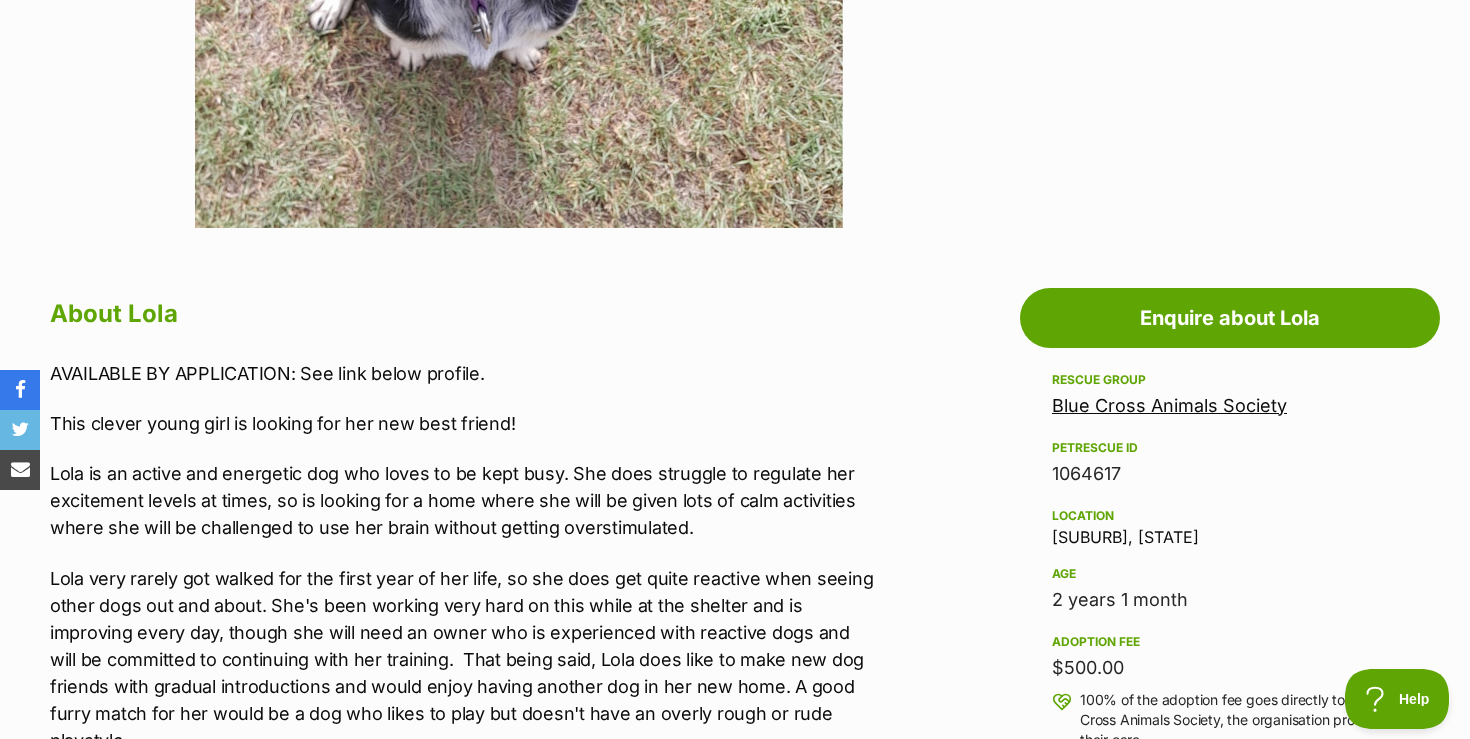 scroll, scrollTop: 840, scrollLeft: 0, axis: vertical 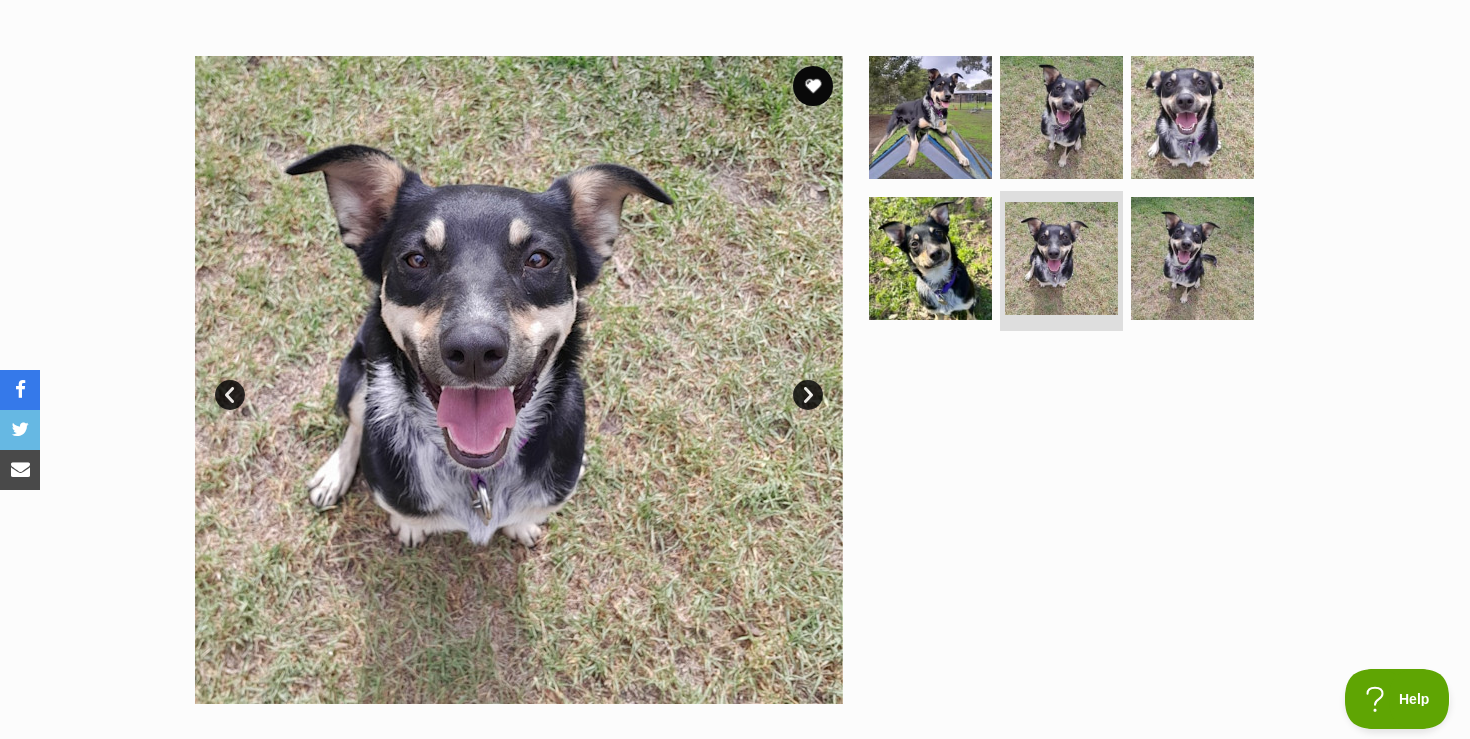 click on "Next" at bounding box center (808, 395) 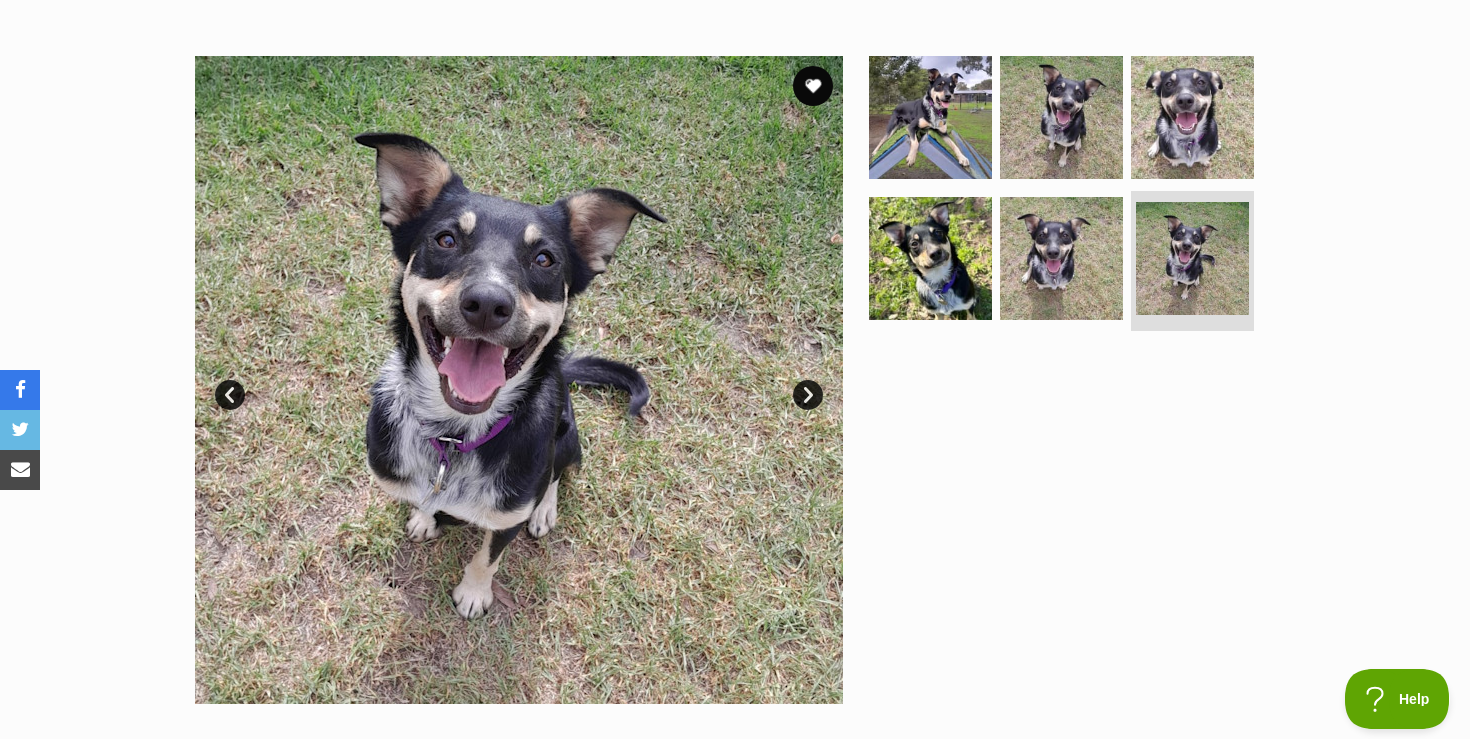 click on "Next" at bounding box center [808, 395] 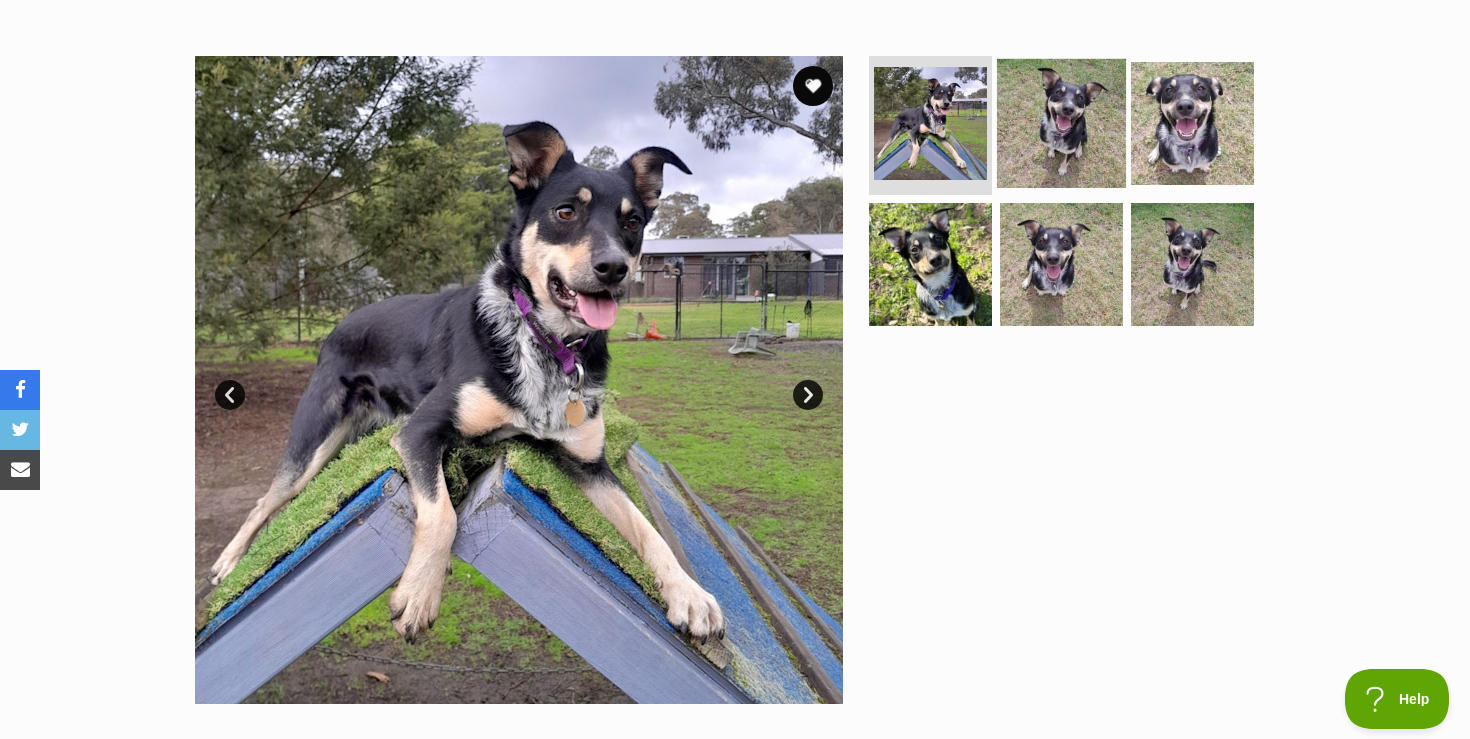 click at bounding box center [1061, 122] 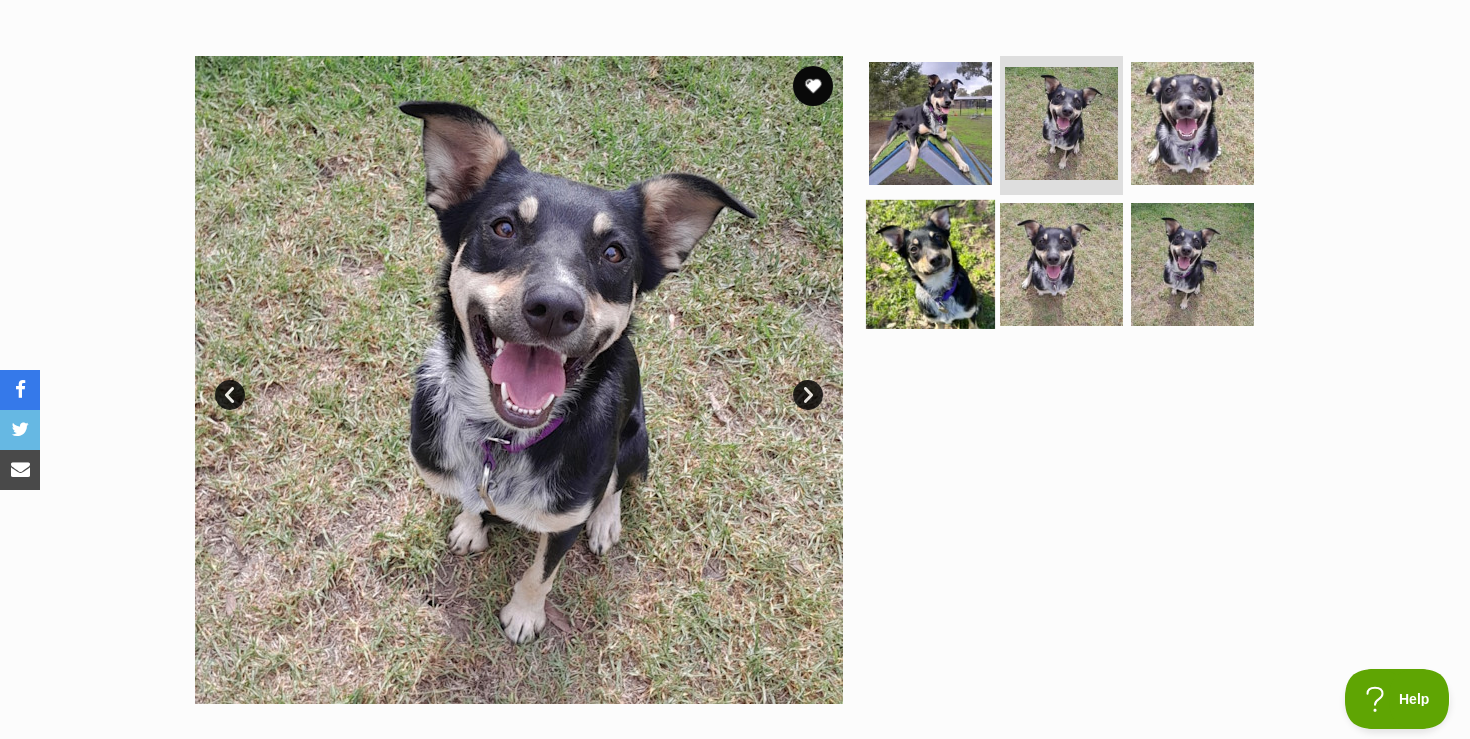 scroll, scrollTop: 0, scrollLeft: 0, axis: both 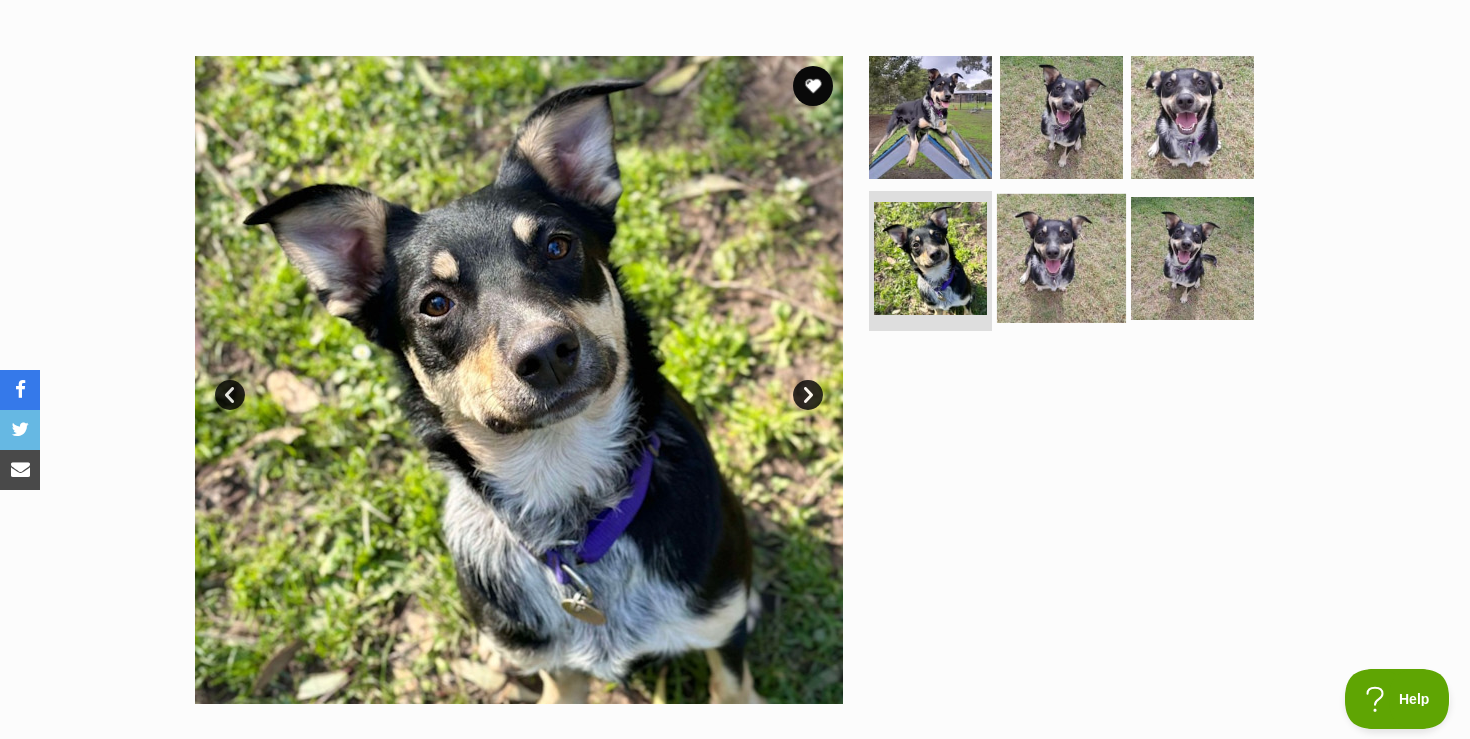 click at bounding box center [1061, 258] 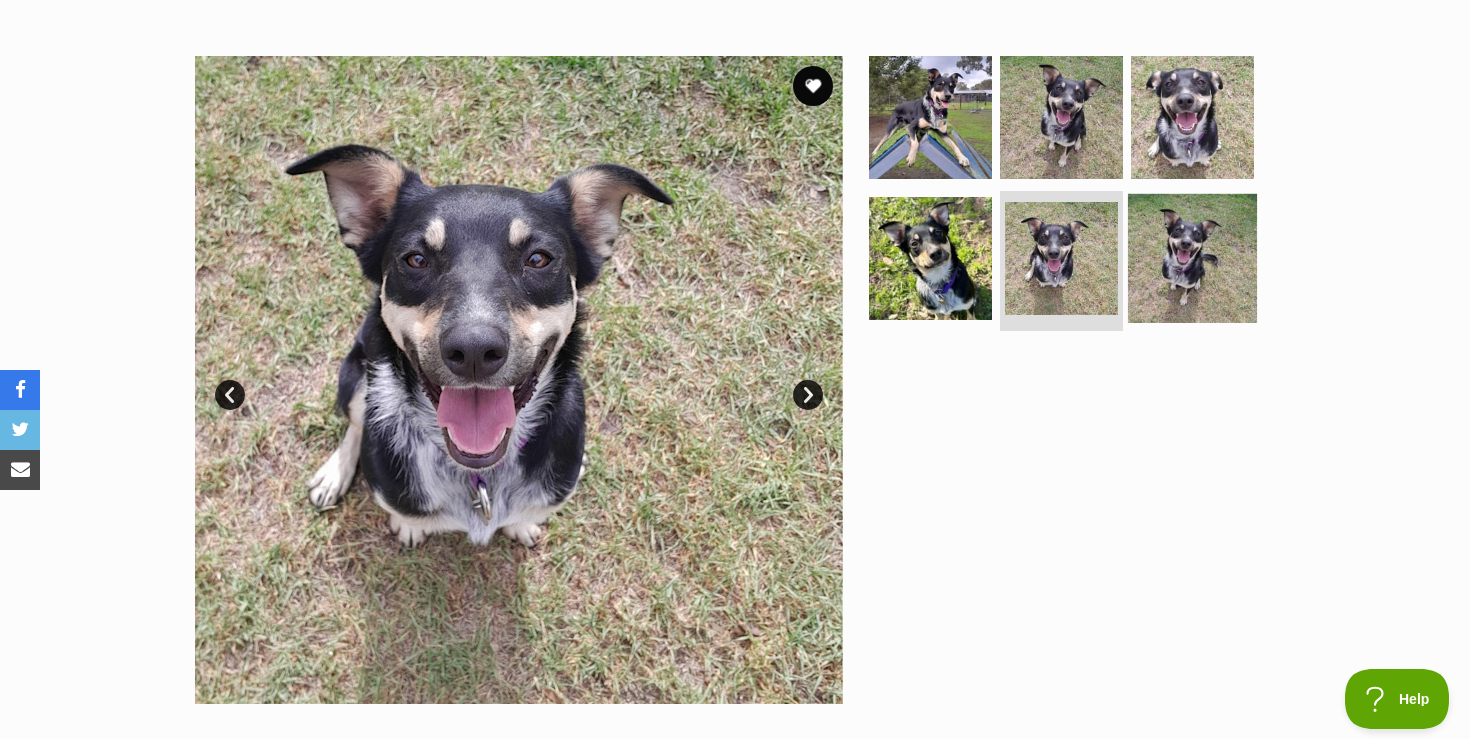 click at bounding box center [1192, 258] 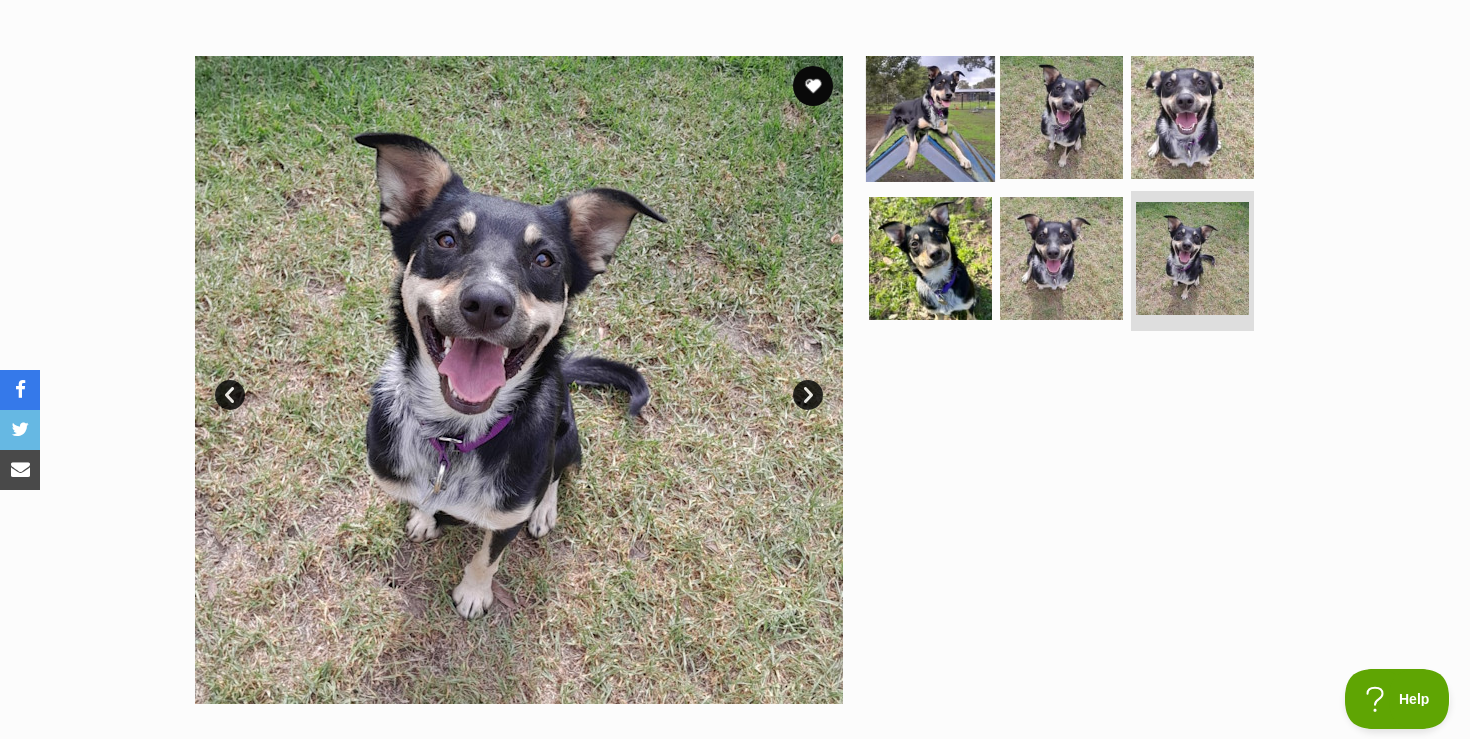click at bounding box center (930, 116) 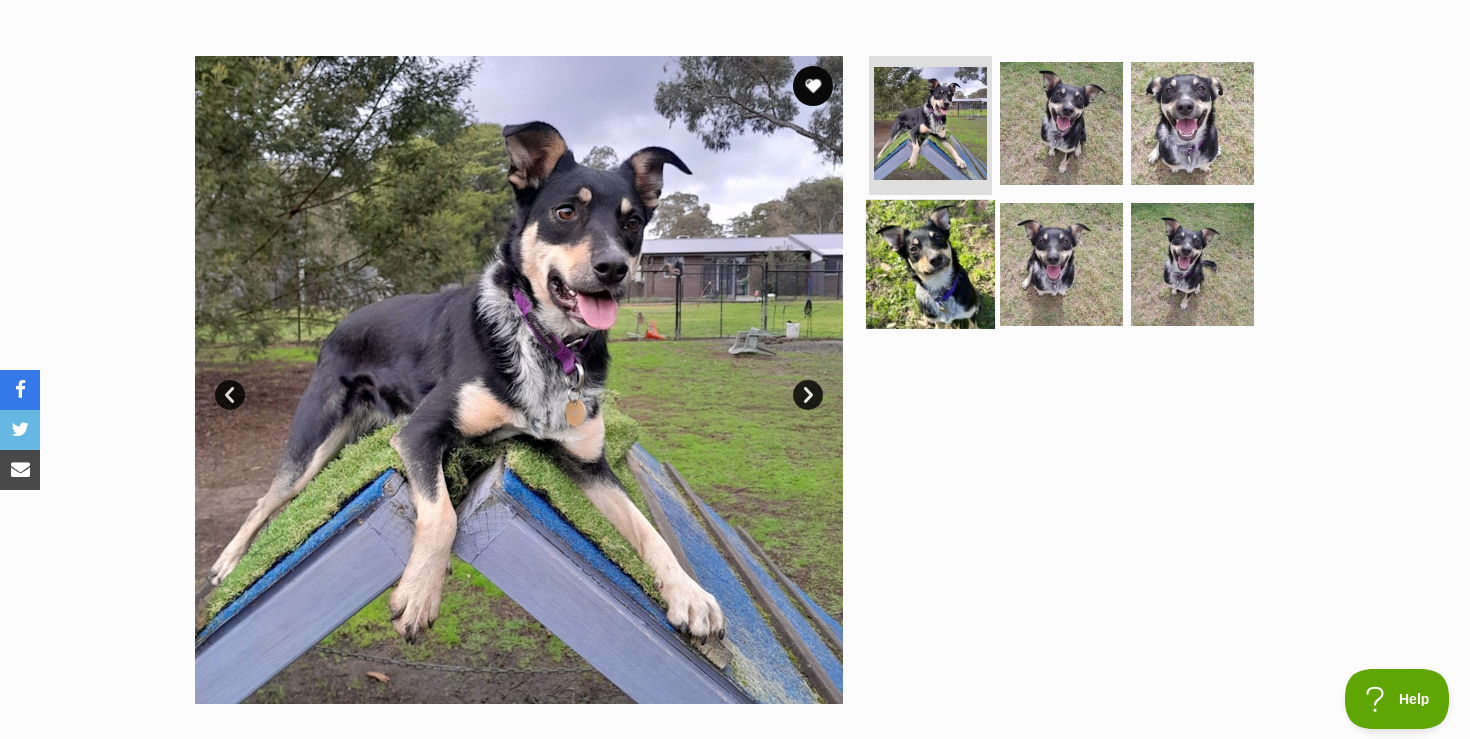 click at bounding box center [930, 264] 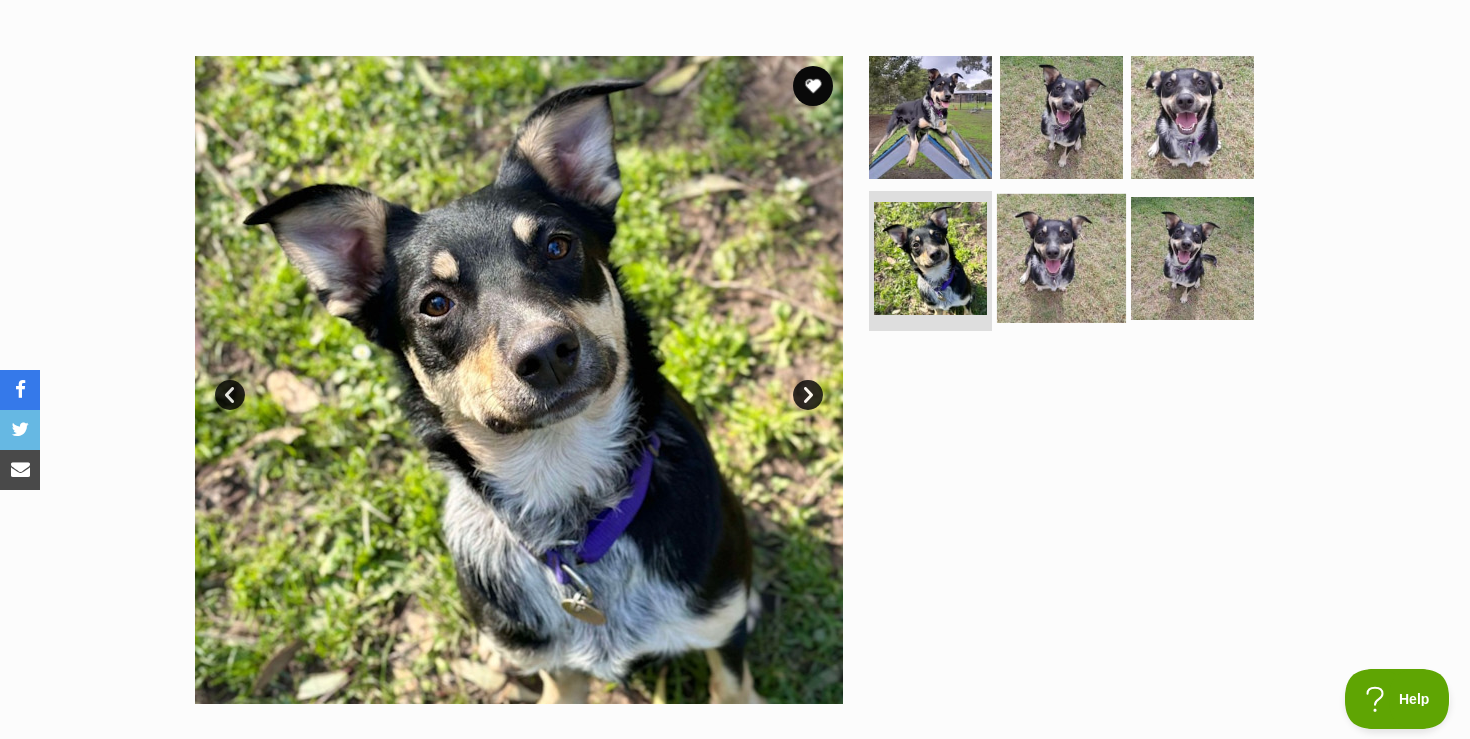 click at bounding box center [1061, 258] 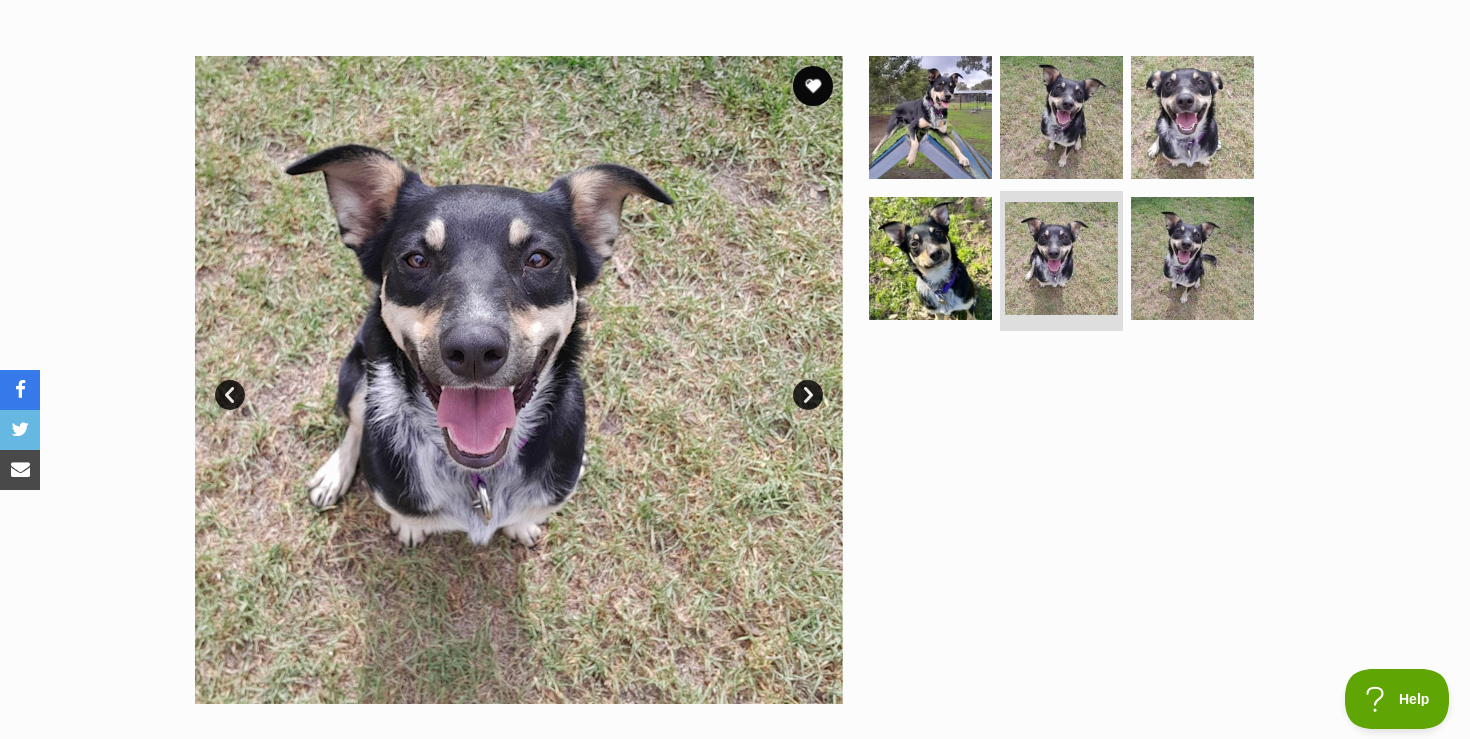 scroll, scrollTop: 0, scrollLeft: 0, axis: both 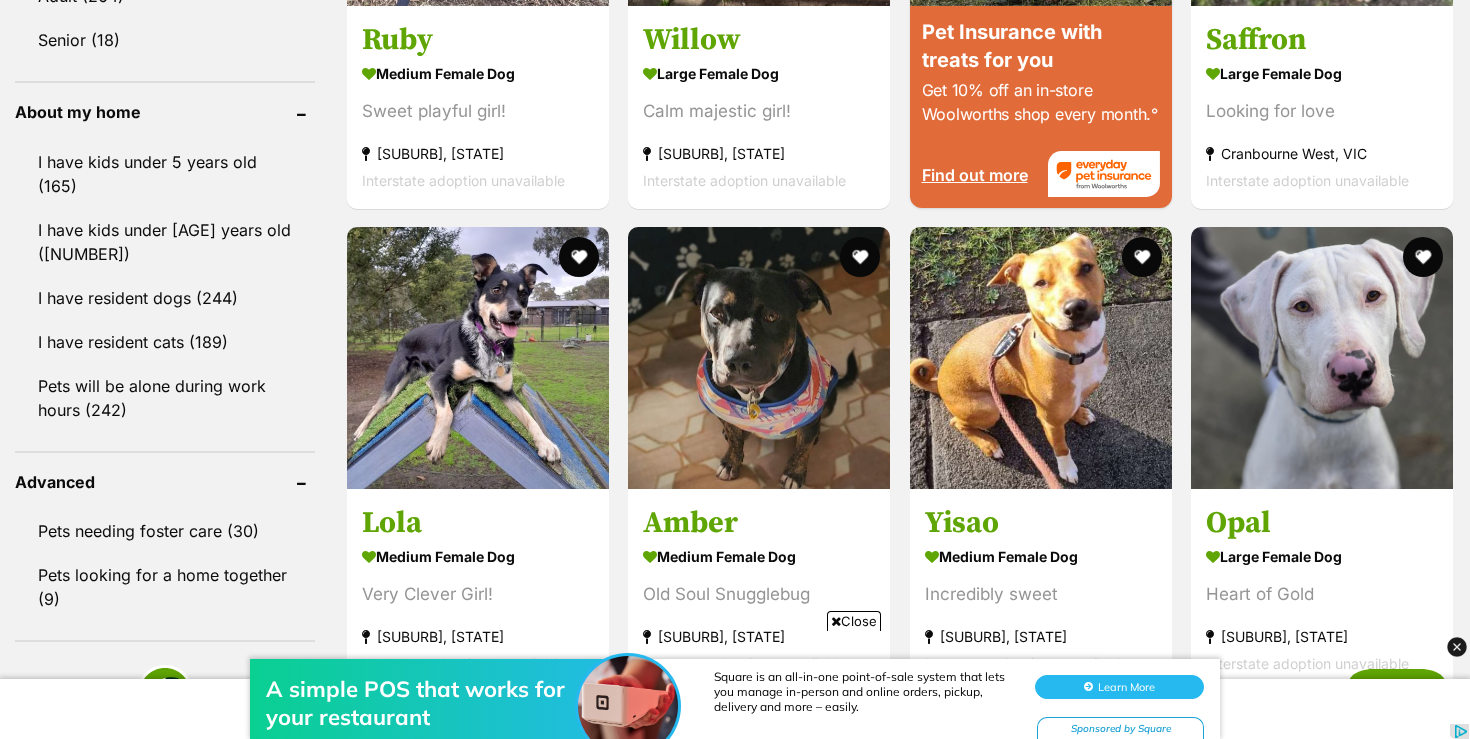 click on "Close" at bounding box center [854, 621] 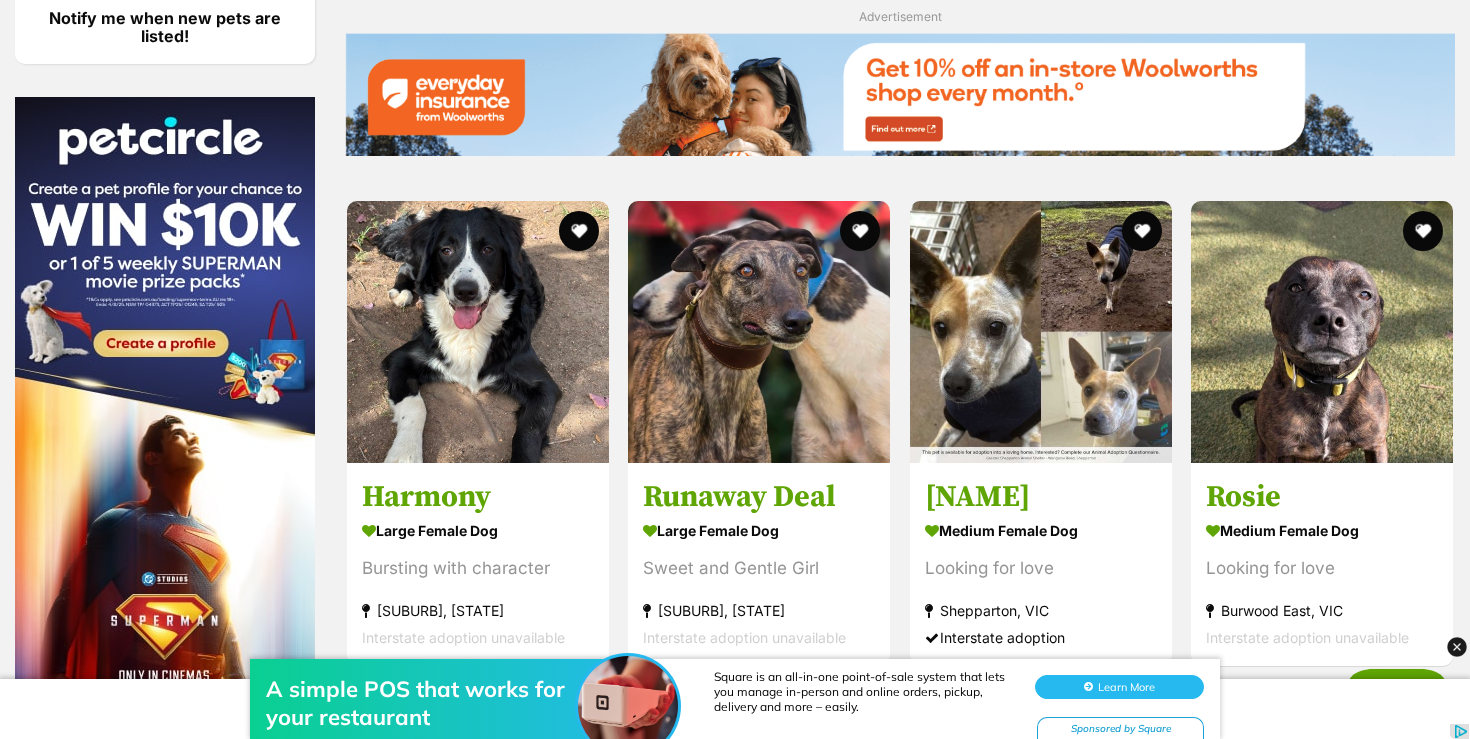 scroll, scrollTop: 2949, scrollLeft: 0, axis: vertical 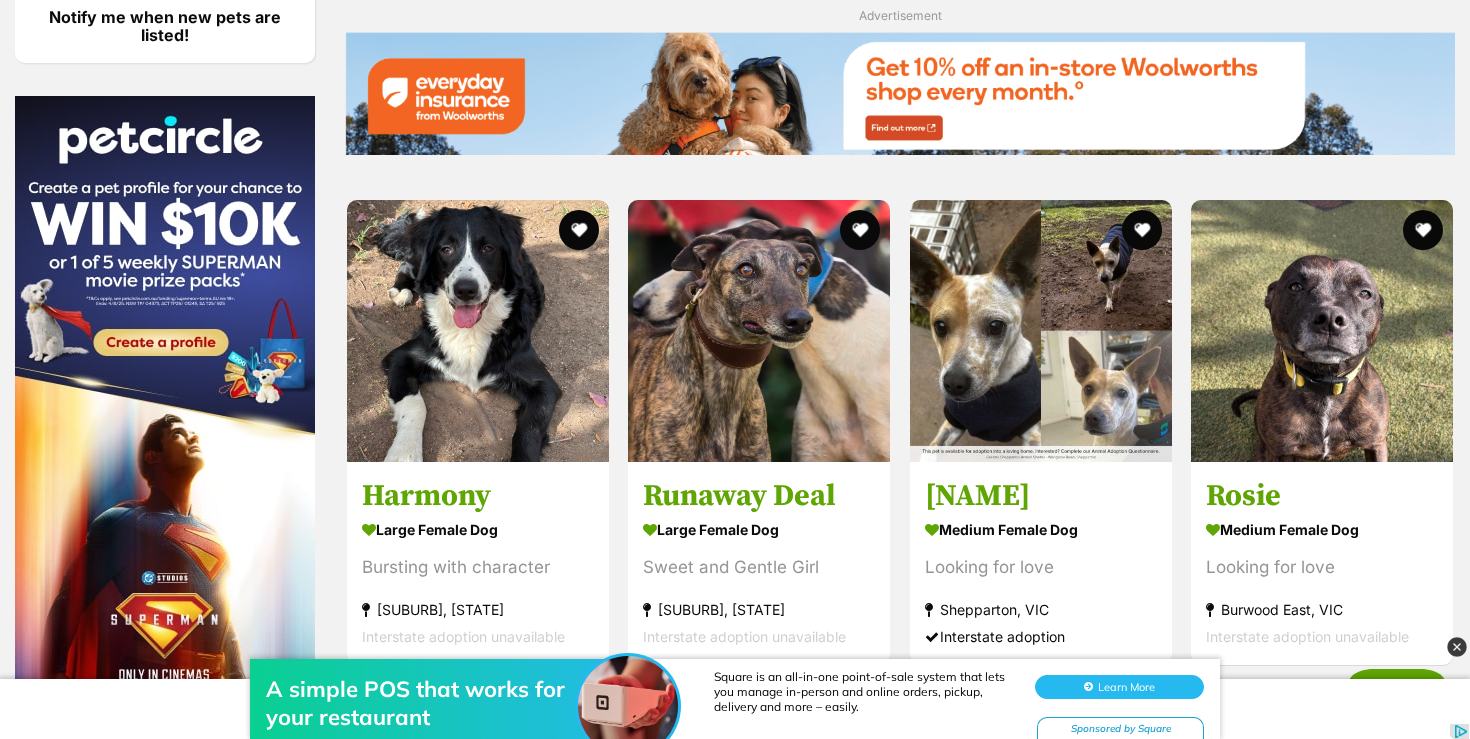 click at bounding box center (1457, 647) 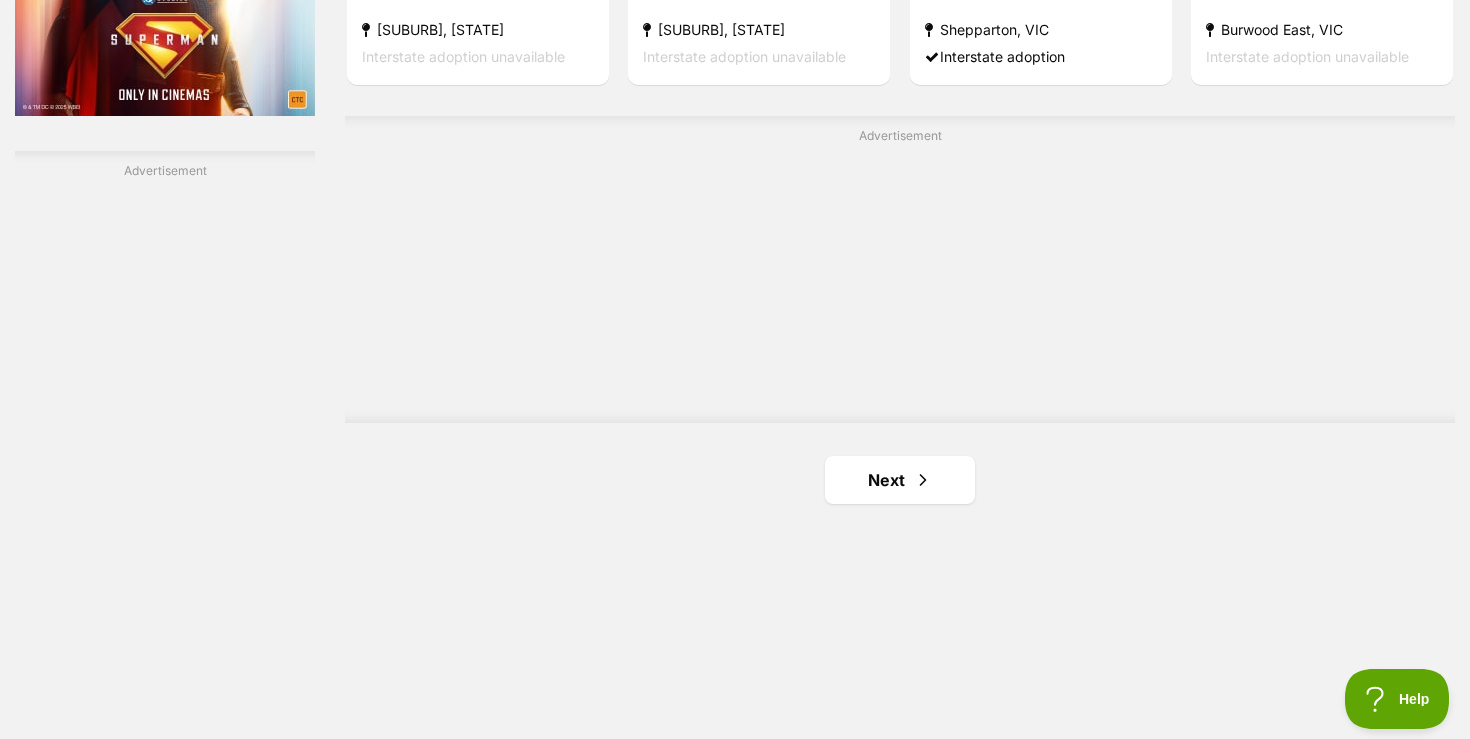 scroll, scrollTop: 3549, scrollLeft: 0, axis: vertical 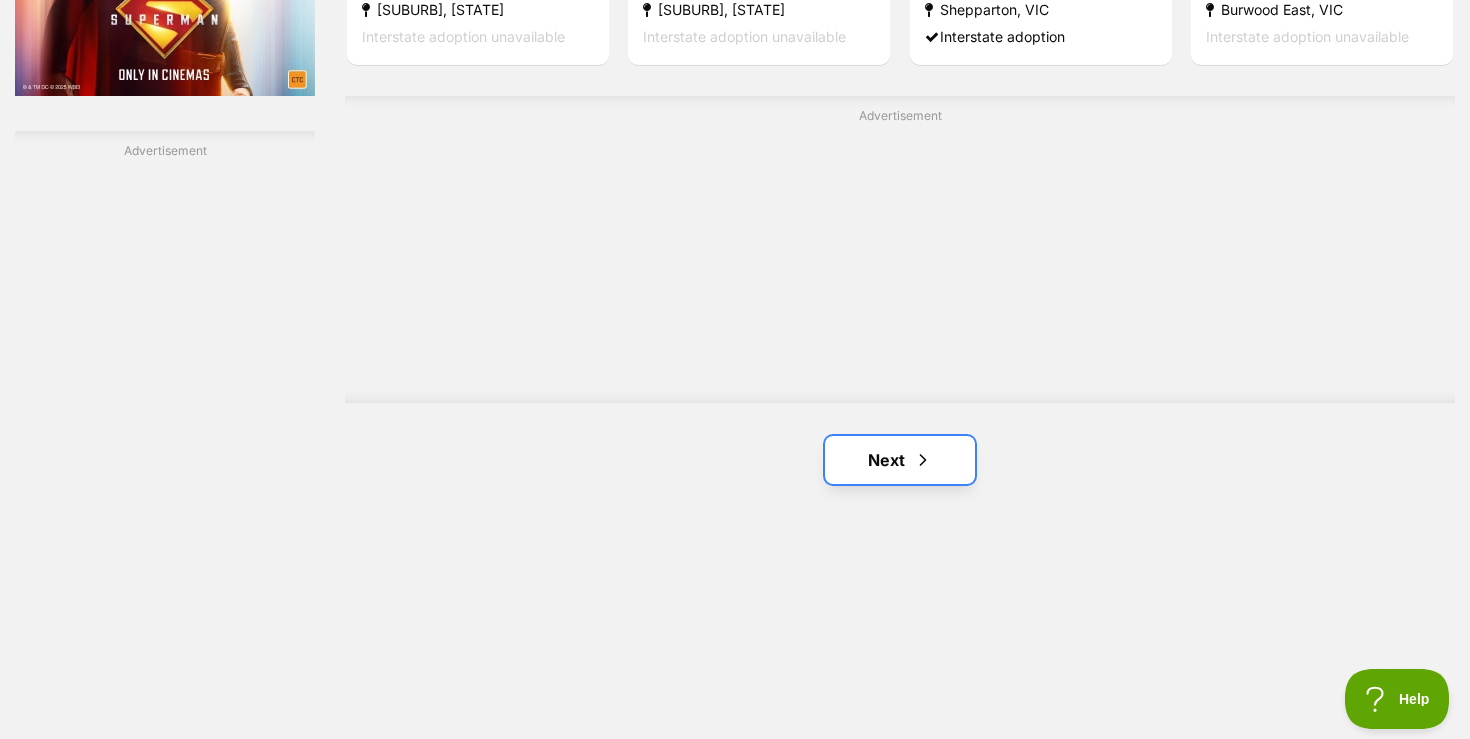 click on "Next" at bounding box center [900, 460] 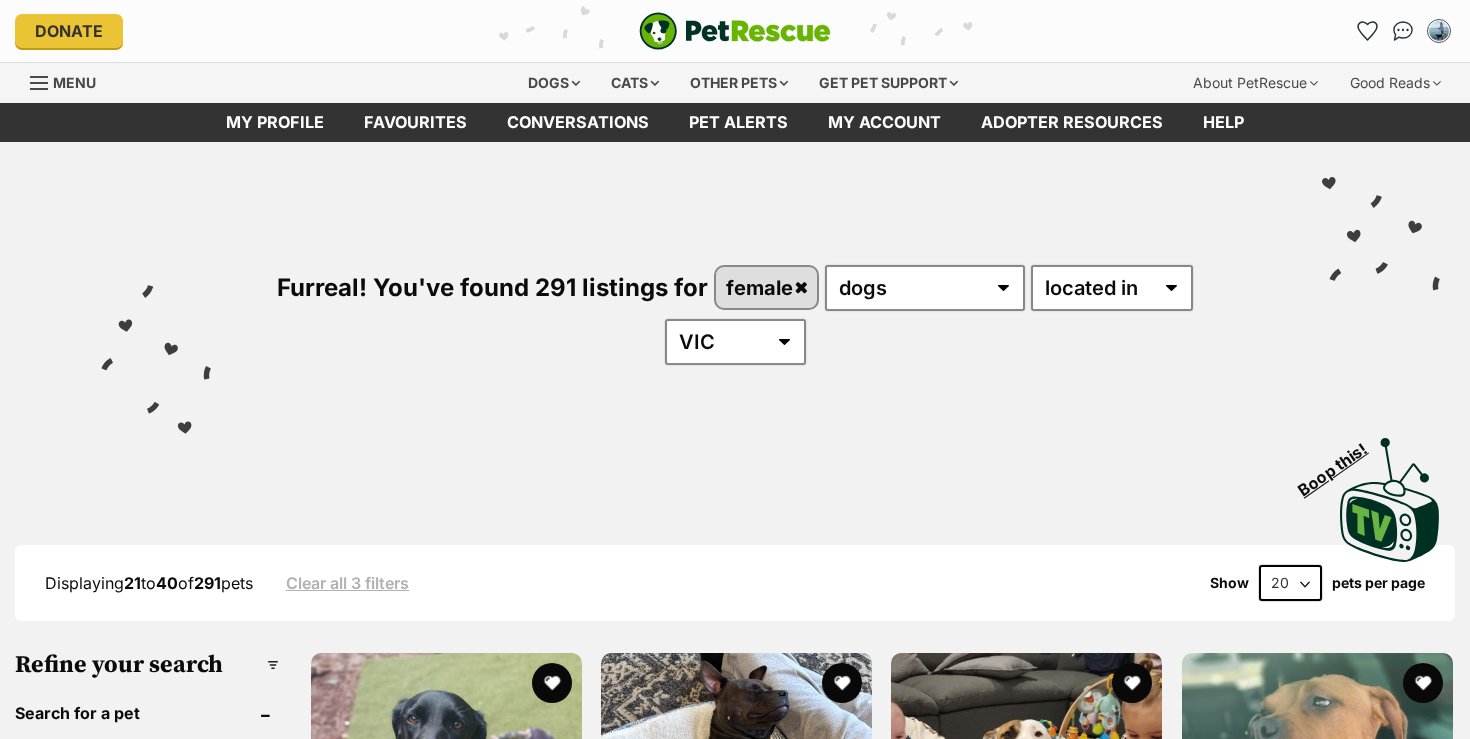 scroll, scrollTop: 0, scrollLeft: 0, axis: both 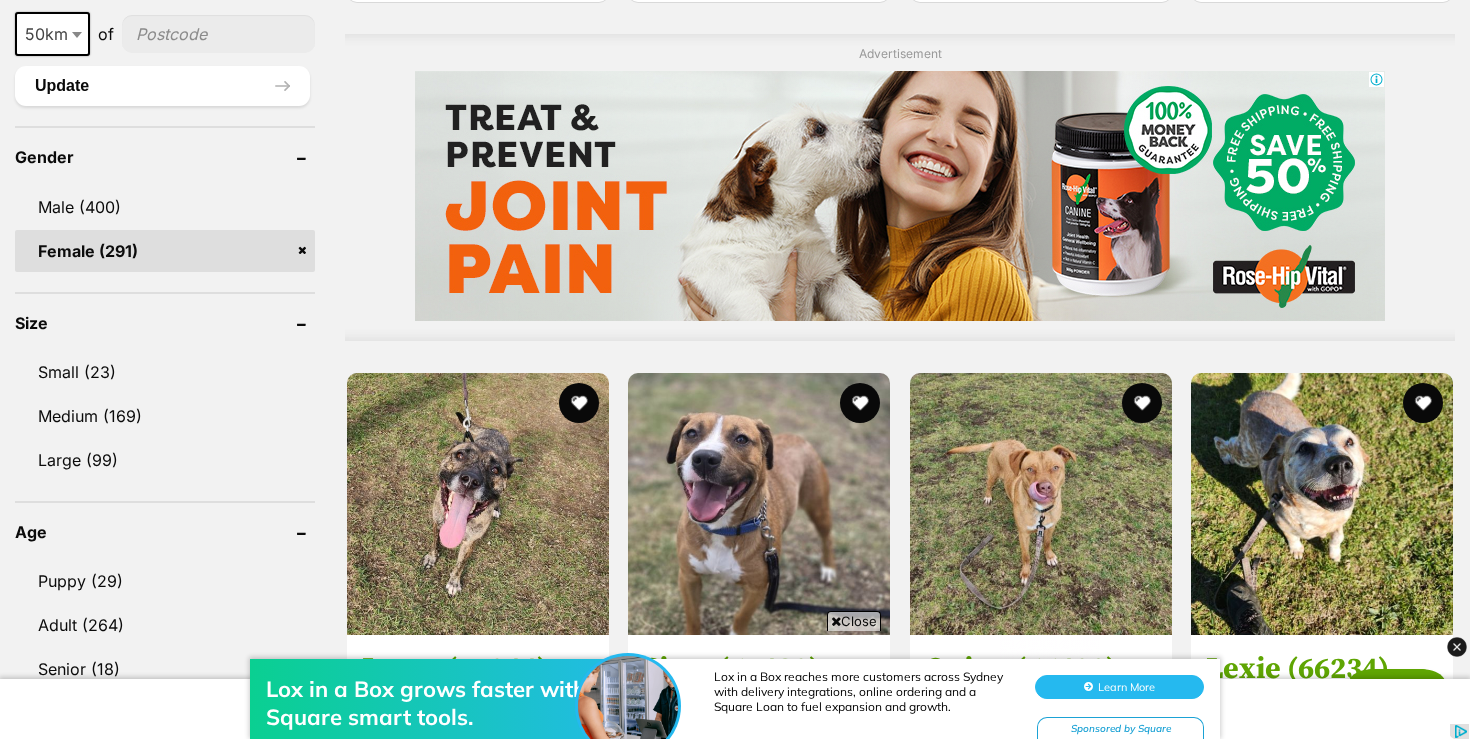 click on "Lox in a Box grows faster with Square smart tools.
Lox in a Box reaches more customers across Sydney with delivery integrations, online ordering and a Square Loan to fuel expansion and growth.
Learn More
Sponsored by Square" at bounding box center [735, 679] 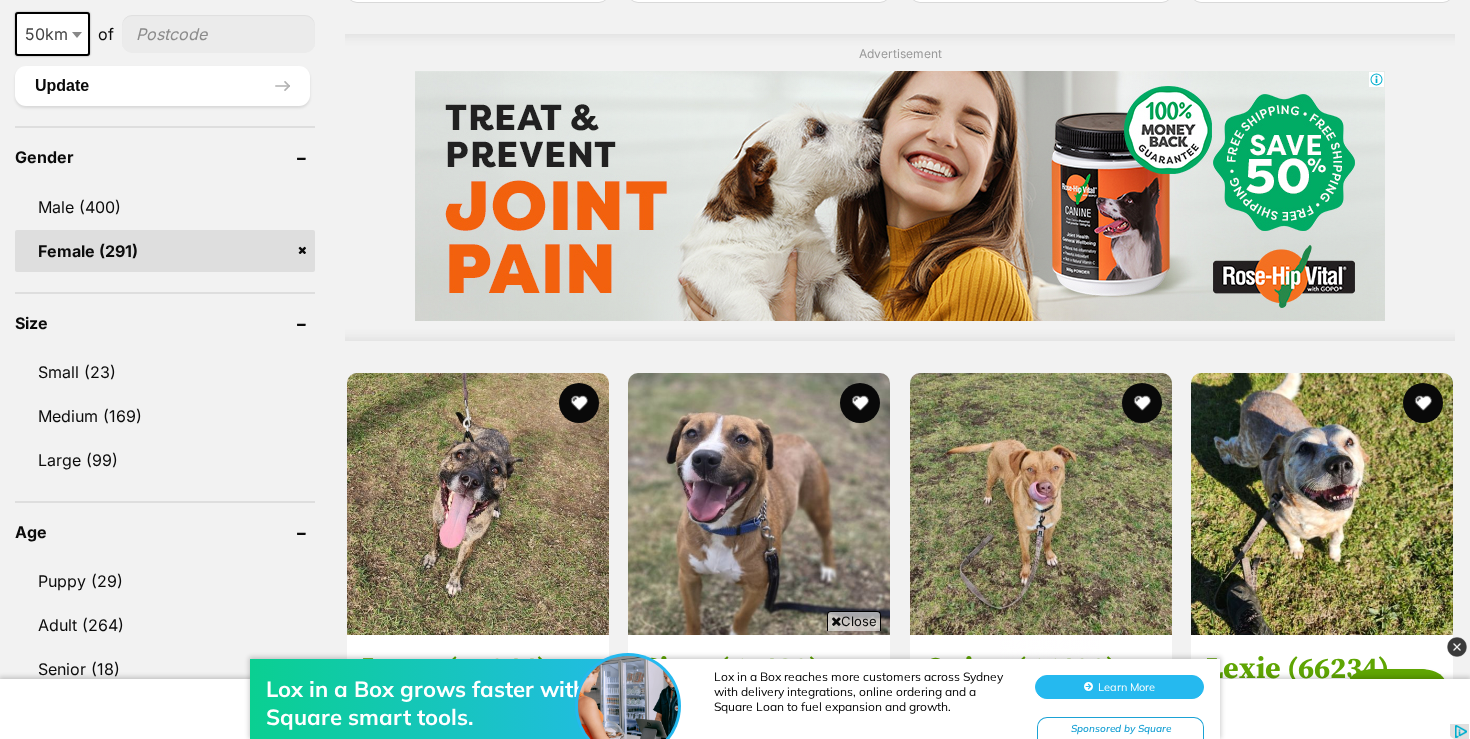 click at bounding box center (1457, 647) 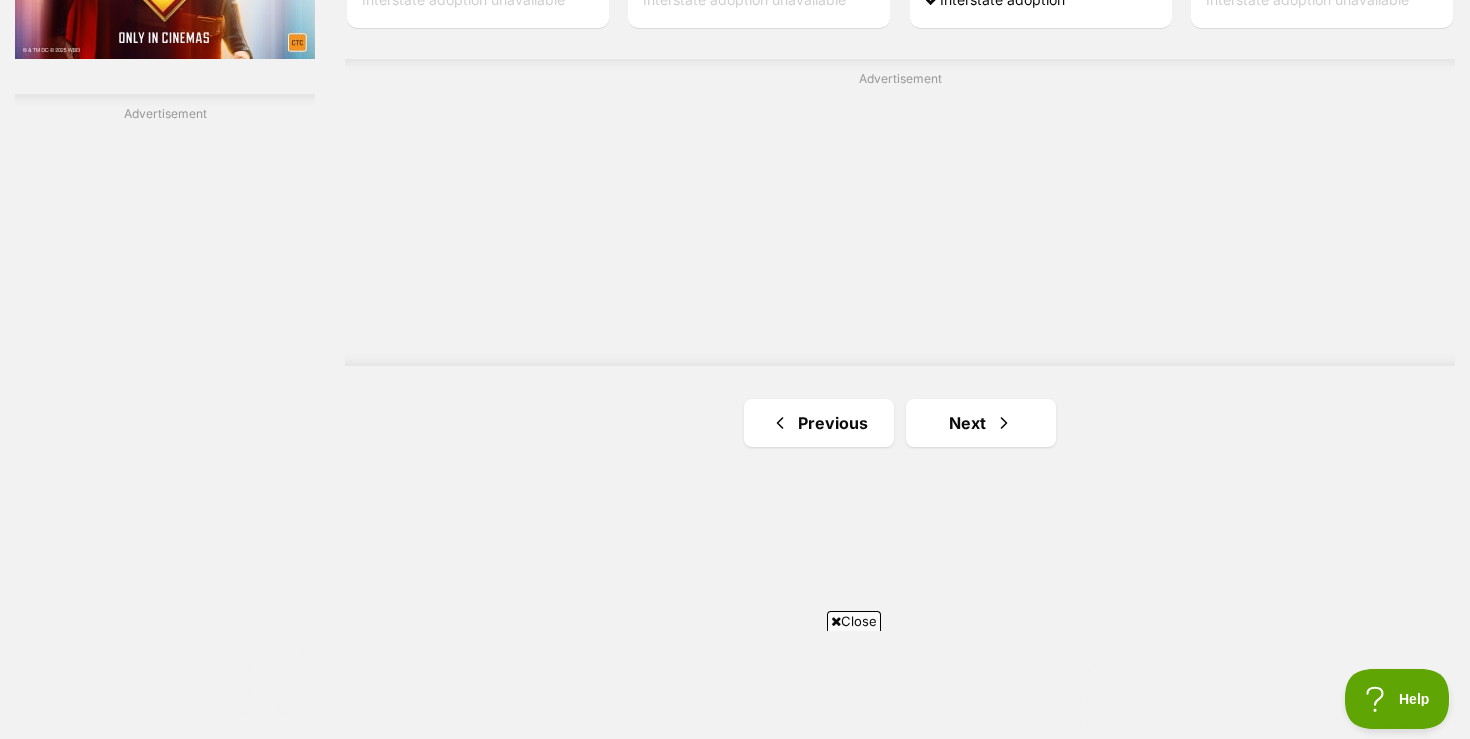 scroll, scrollTop: 3600, scrollLeft: 0, axis: vertical 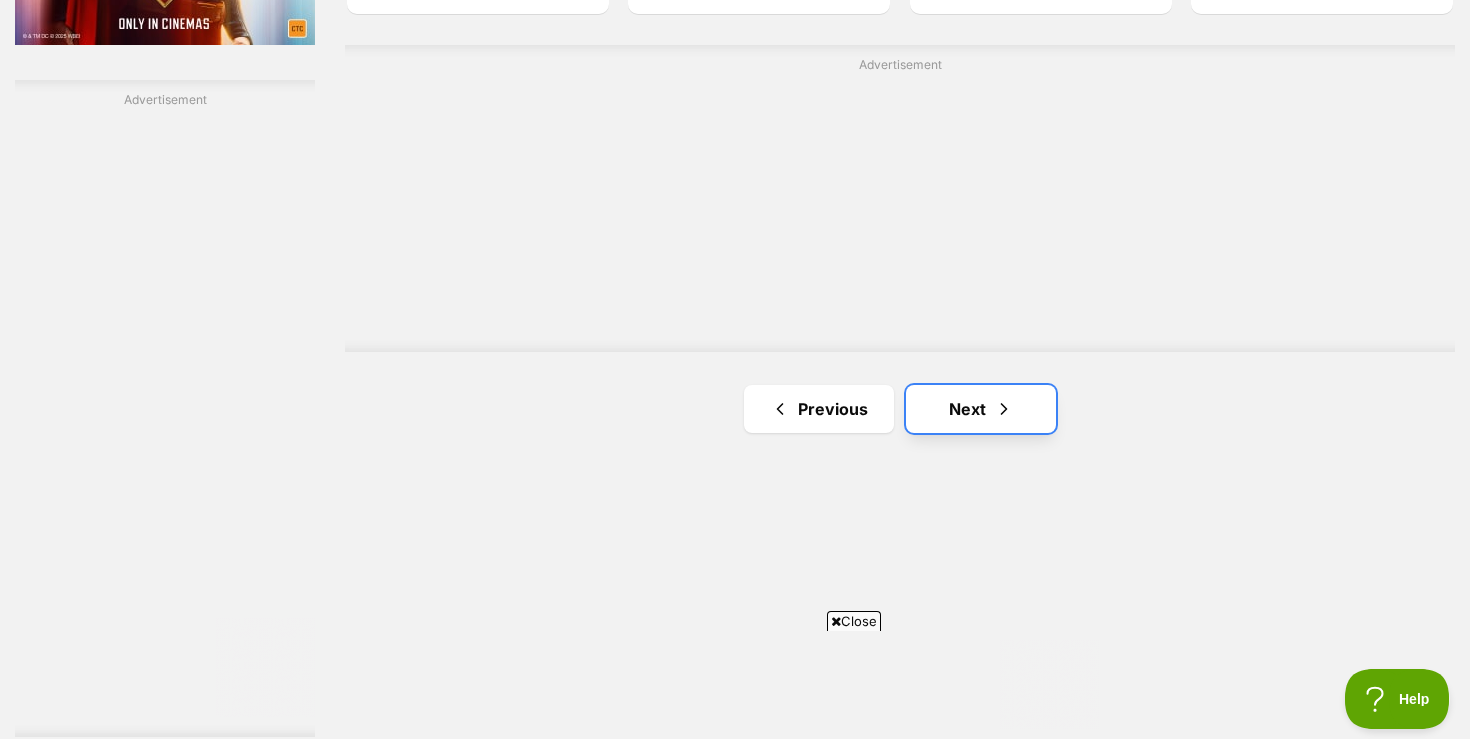 click on "Next" at bounding box center [981, 409] 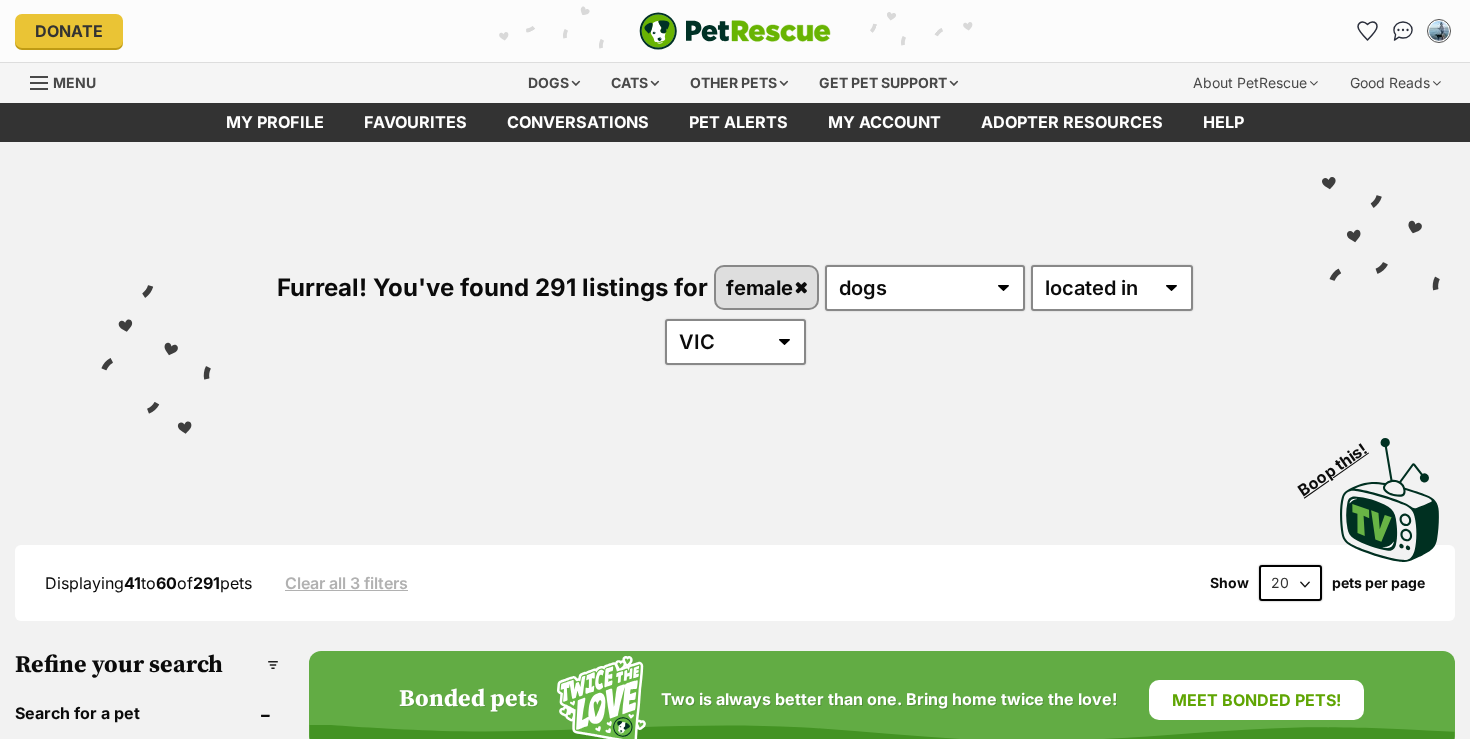 scroll, scrollTop: 0, scrollLeft: 0, axis: both 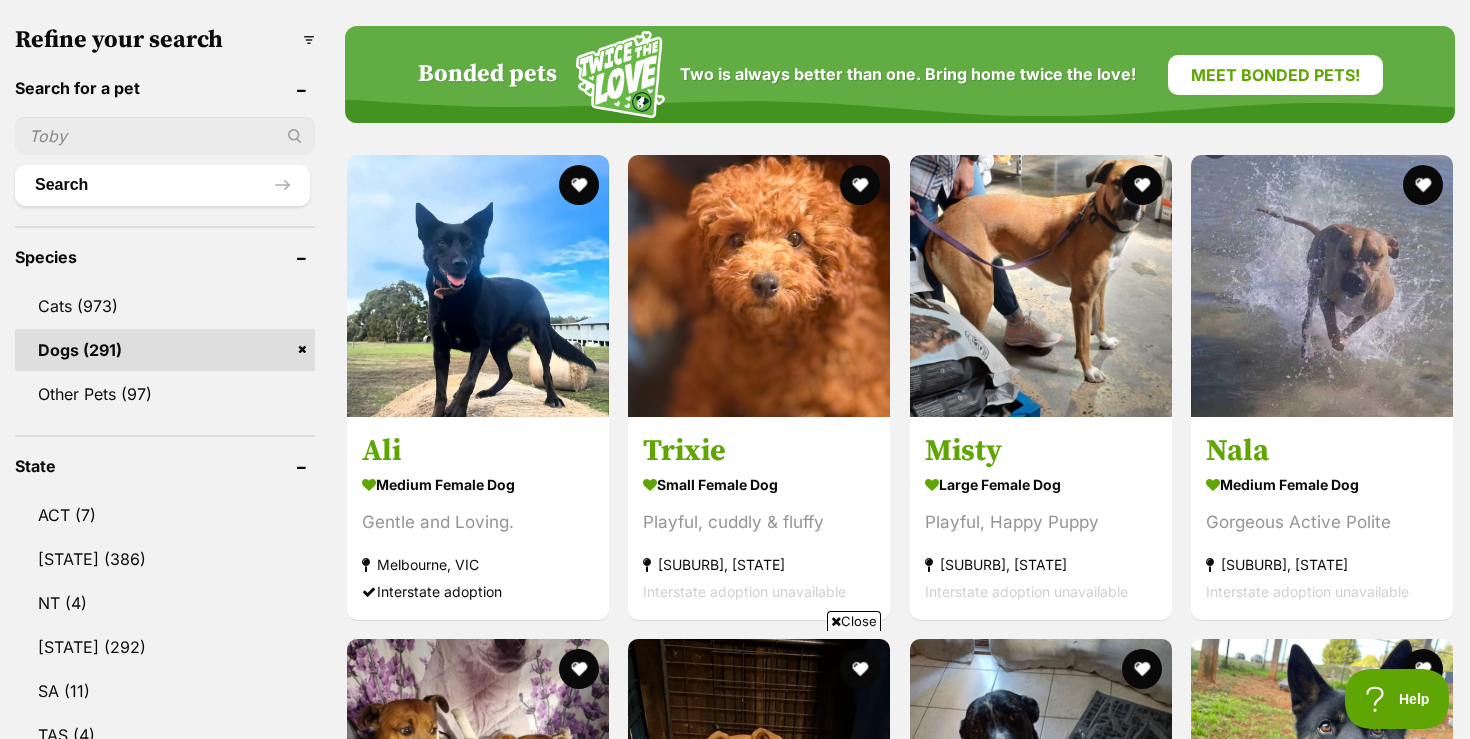 click on "Close" at bounding box center (854, 621) 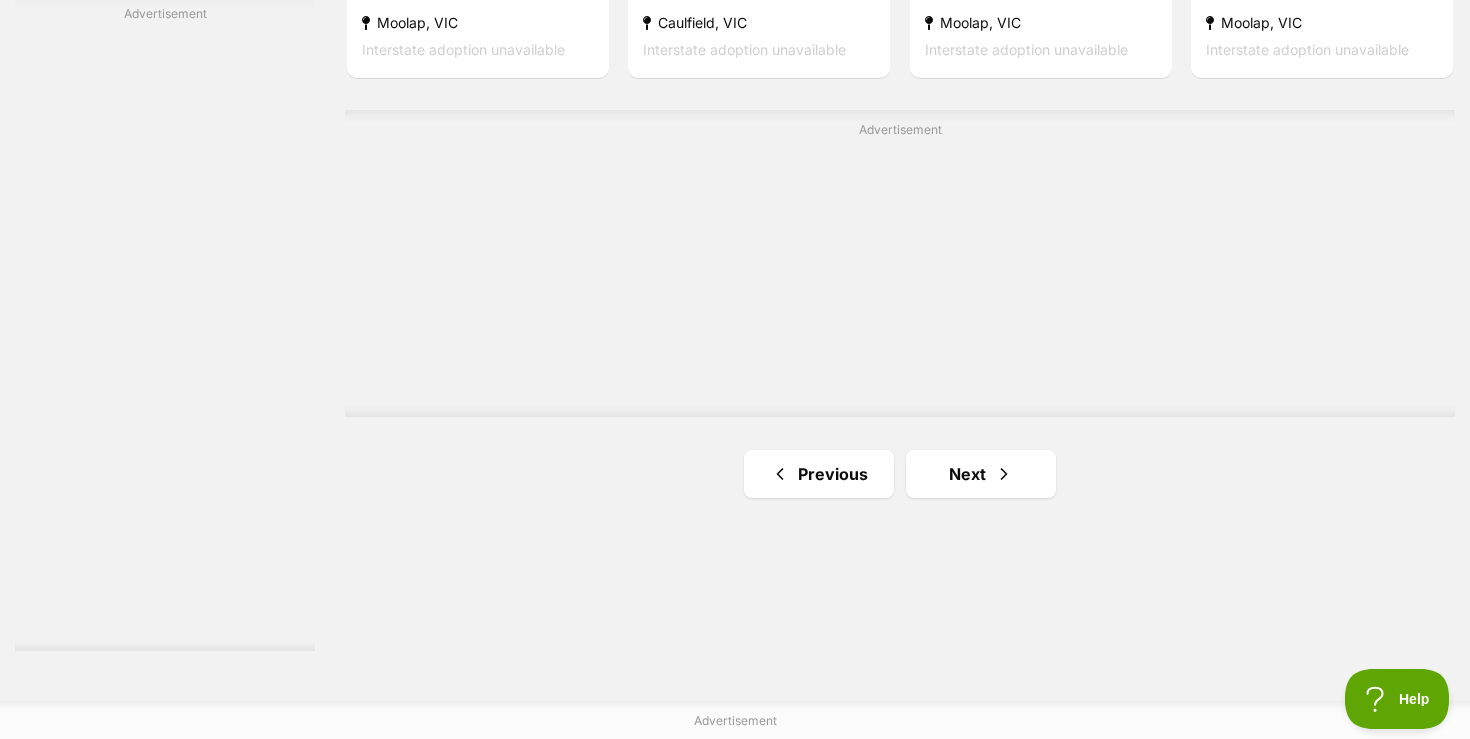 scroll, scrollTop: 3665, scrollLeft: 0, axis: vertical 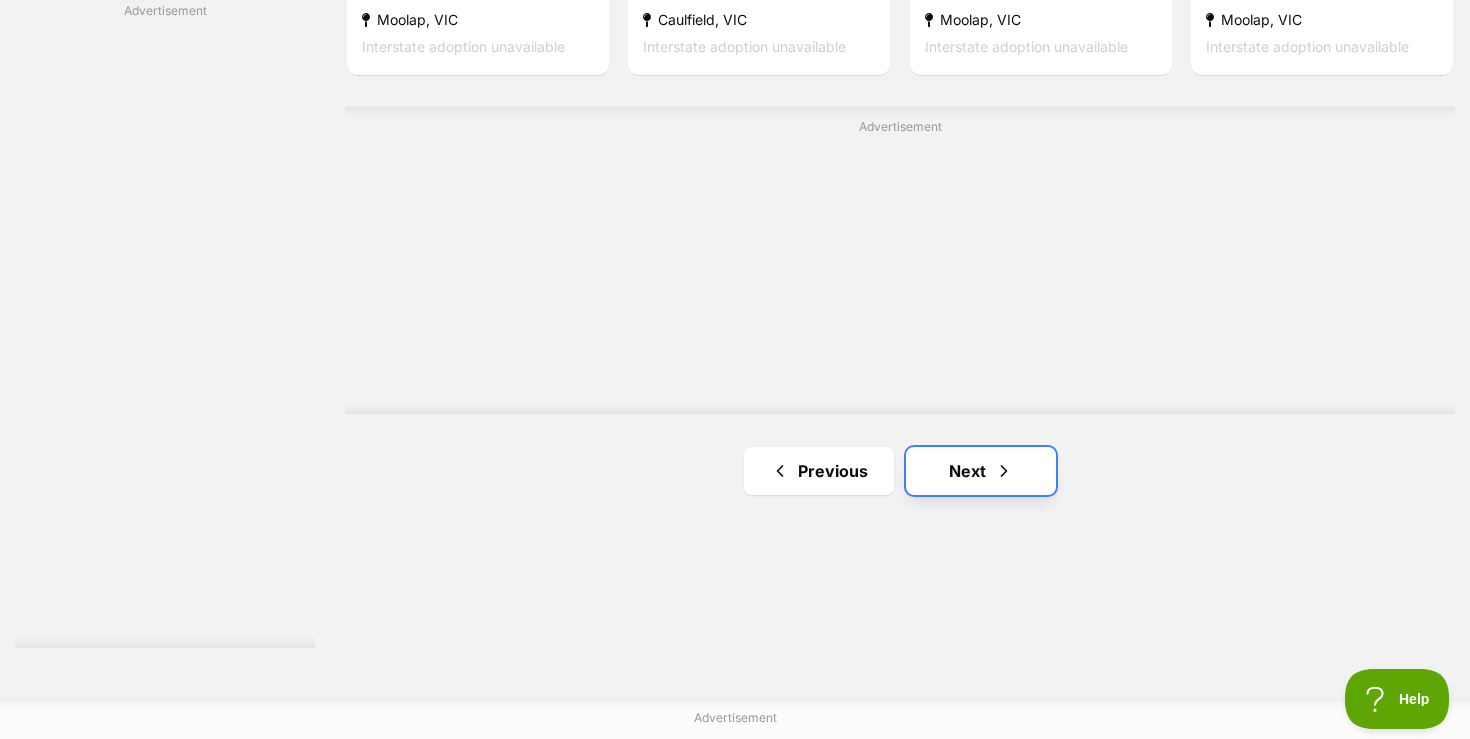 click on "Next" at bounding box center [981, 471] 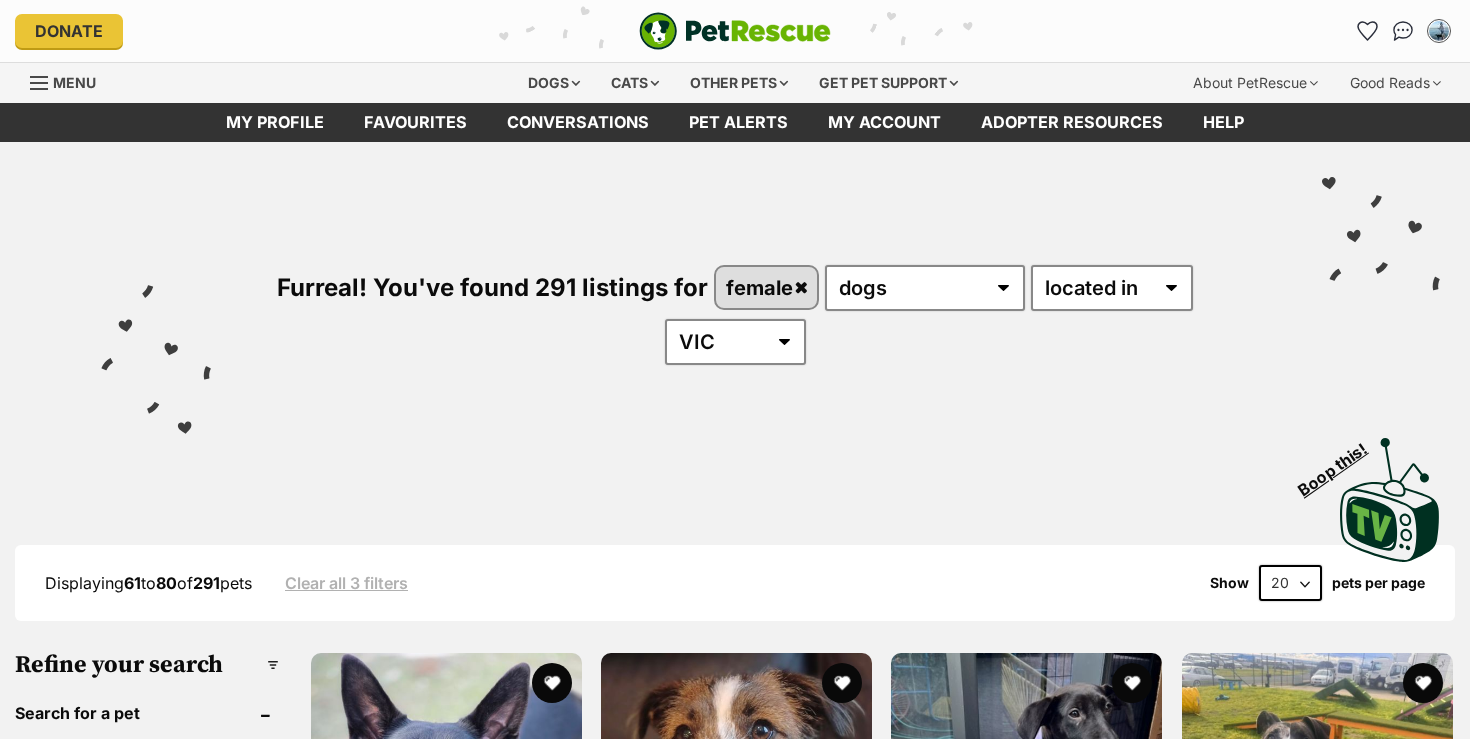 scroll, scrollTop: 0, scrollLeft: 0, axis: both 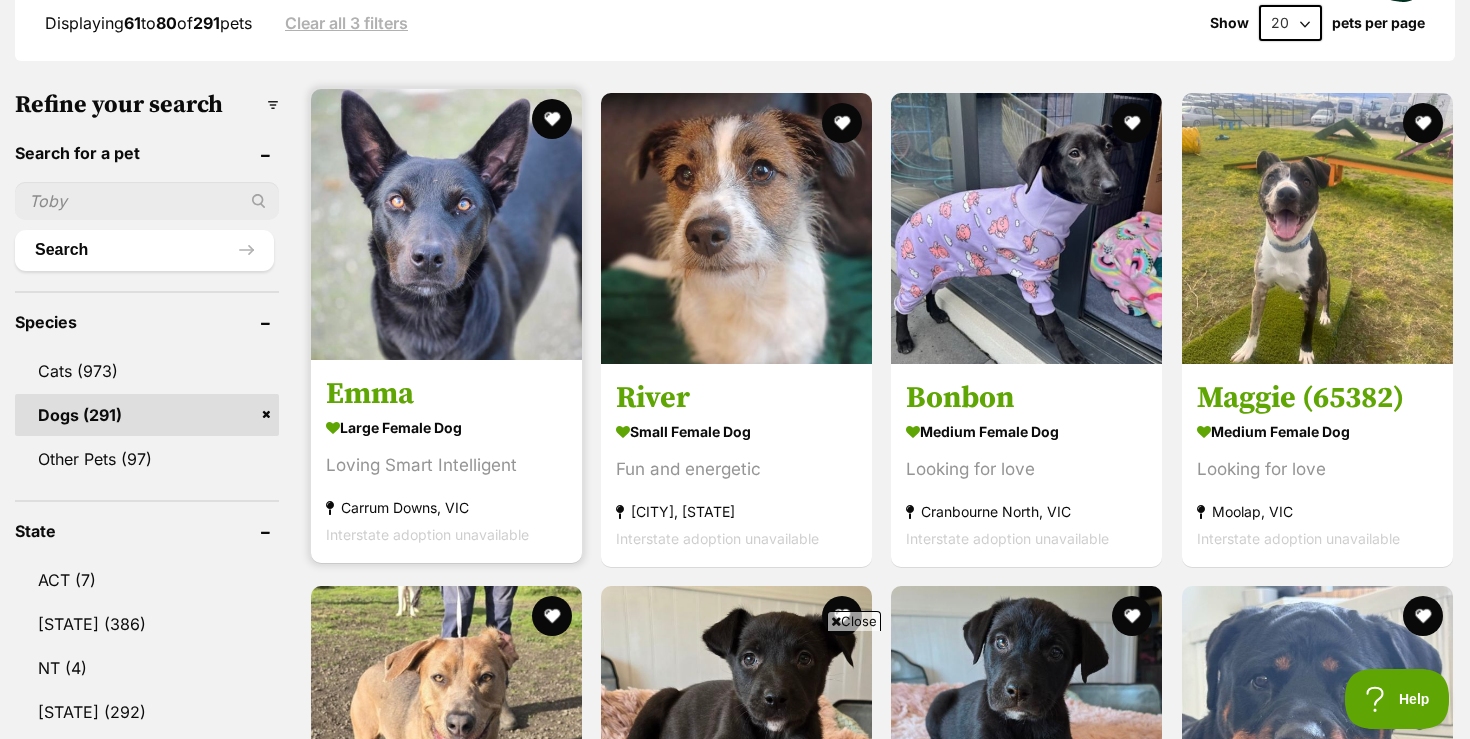 click at bounding box center [446, 224] 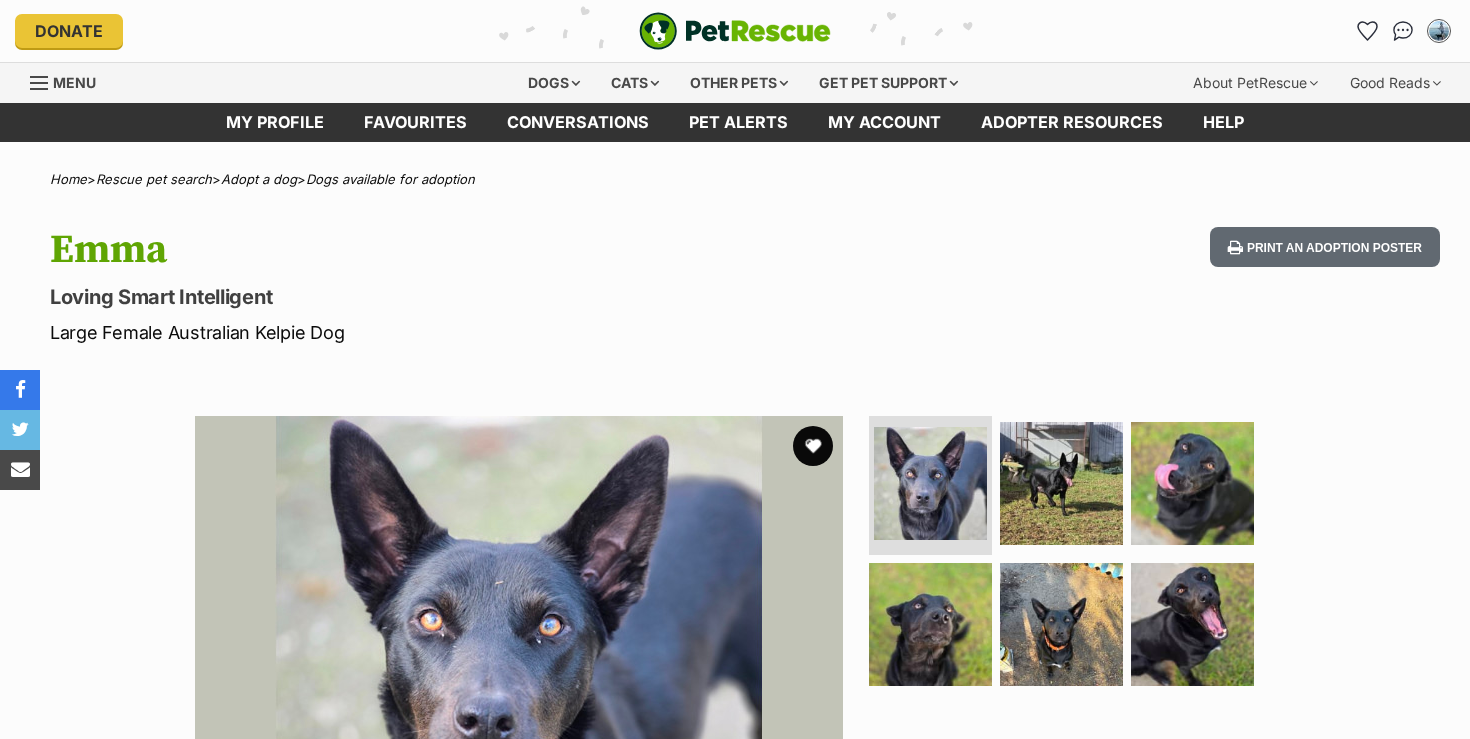 scroll, scrollTop: 0, scrollLeft: 0, axis: both 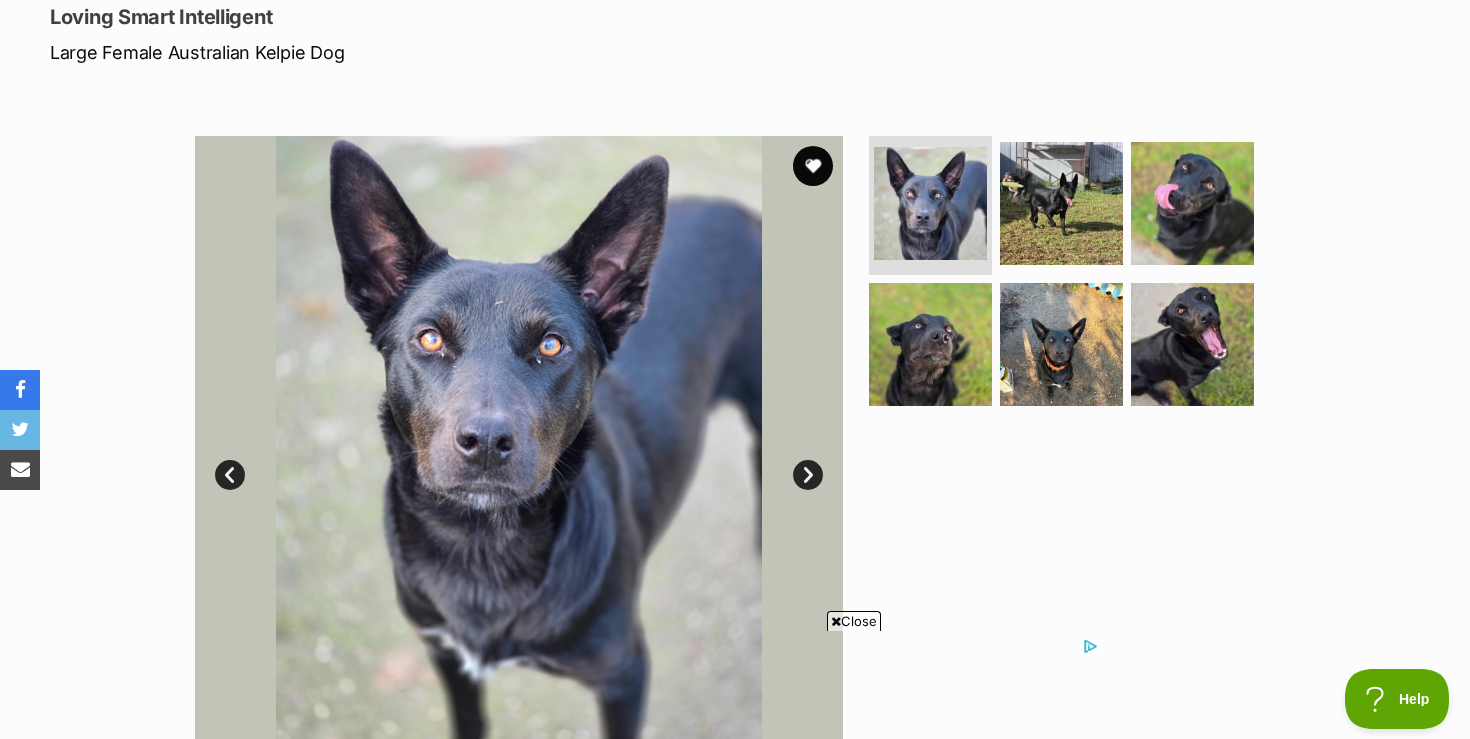 click on "Next" at bounding box center (808, 475) 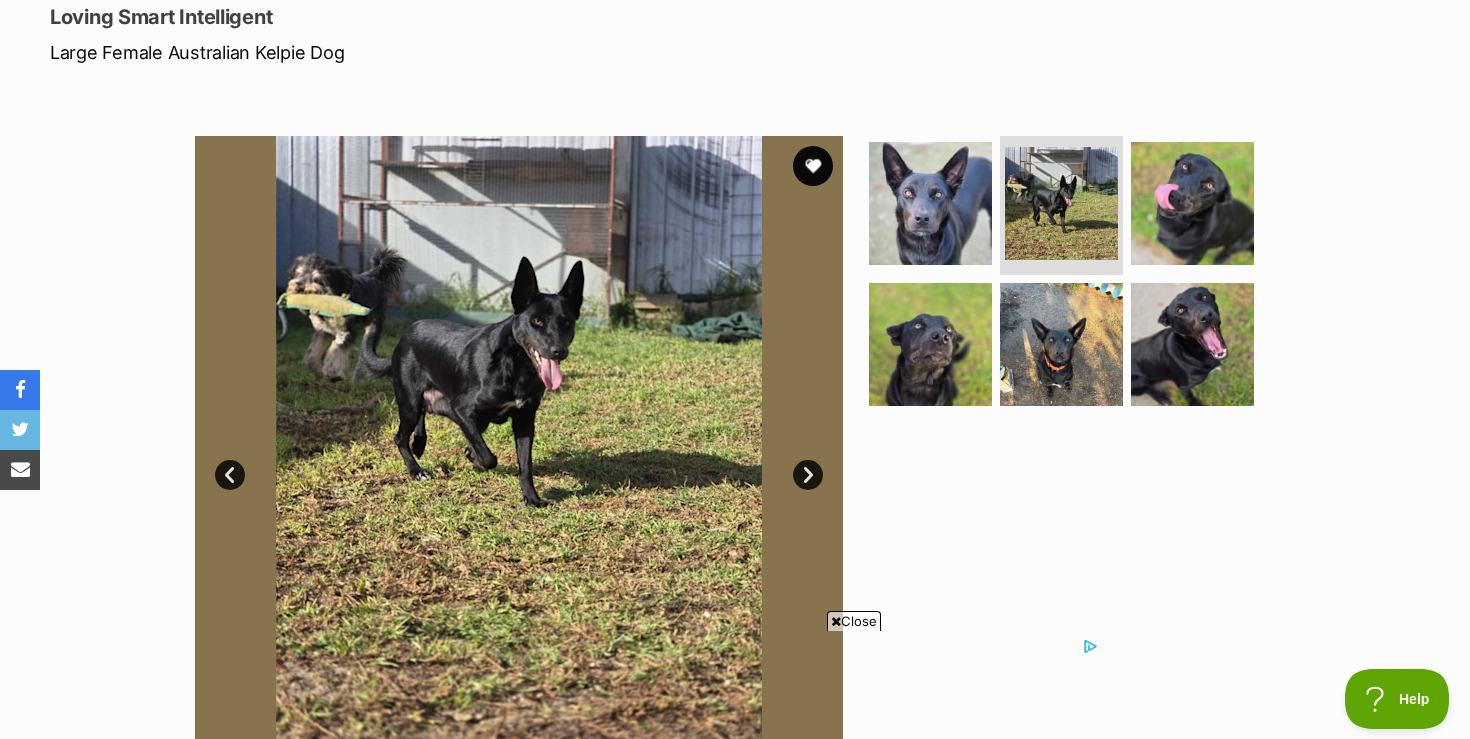 click on "Next" at bounding box center (808, 475) 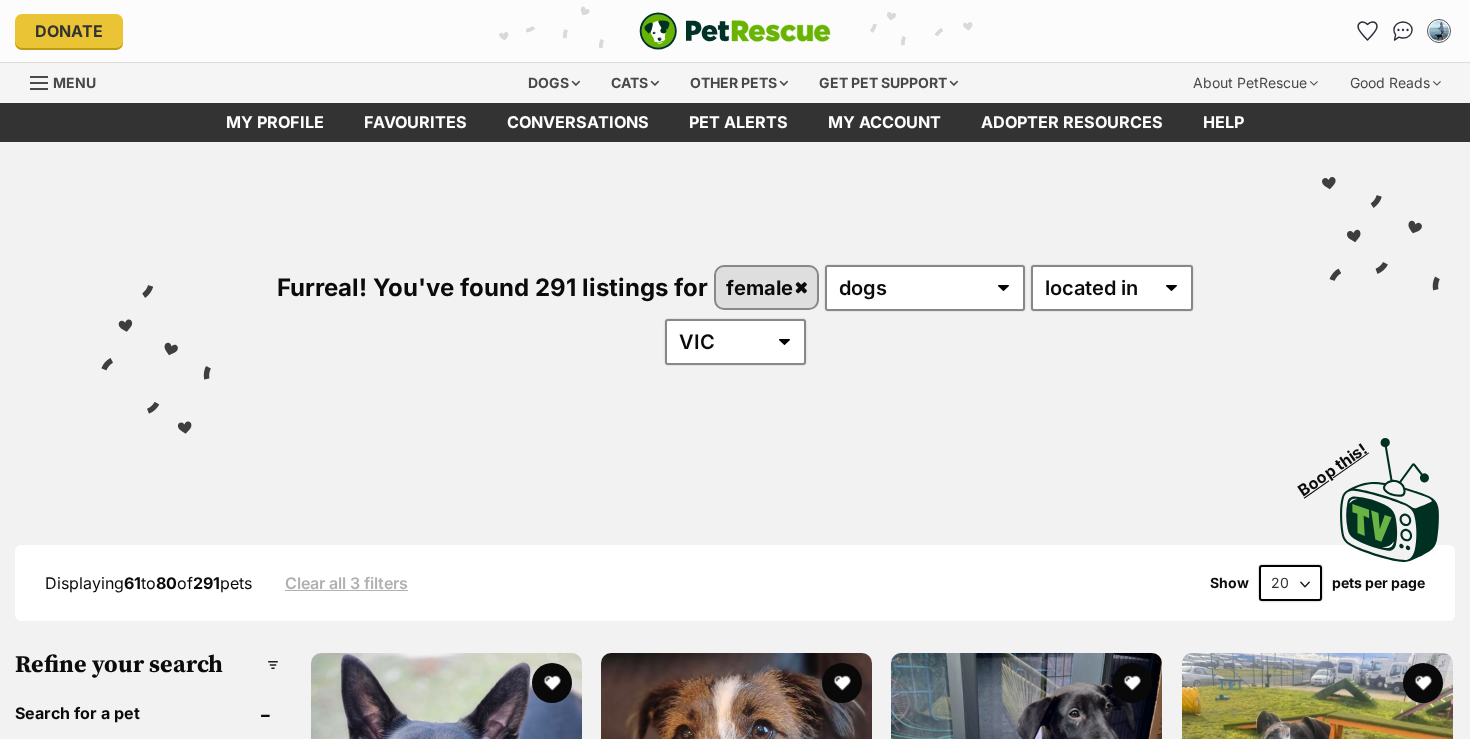 scroll, scrollTop: 560, scrollLeft: 0, axis: vertical 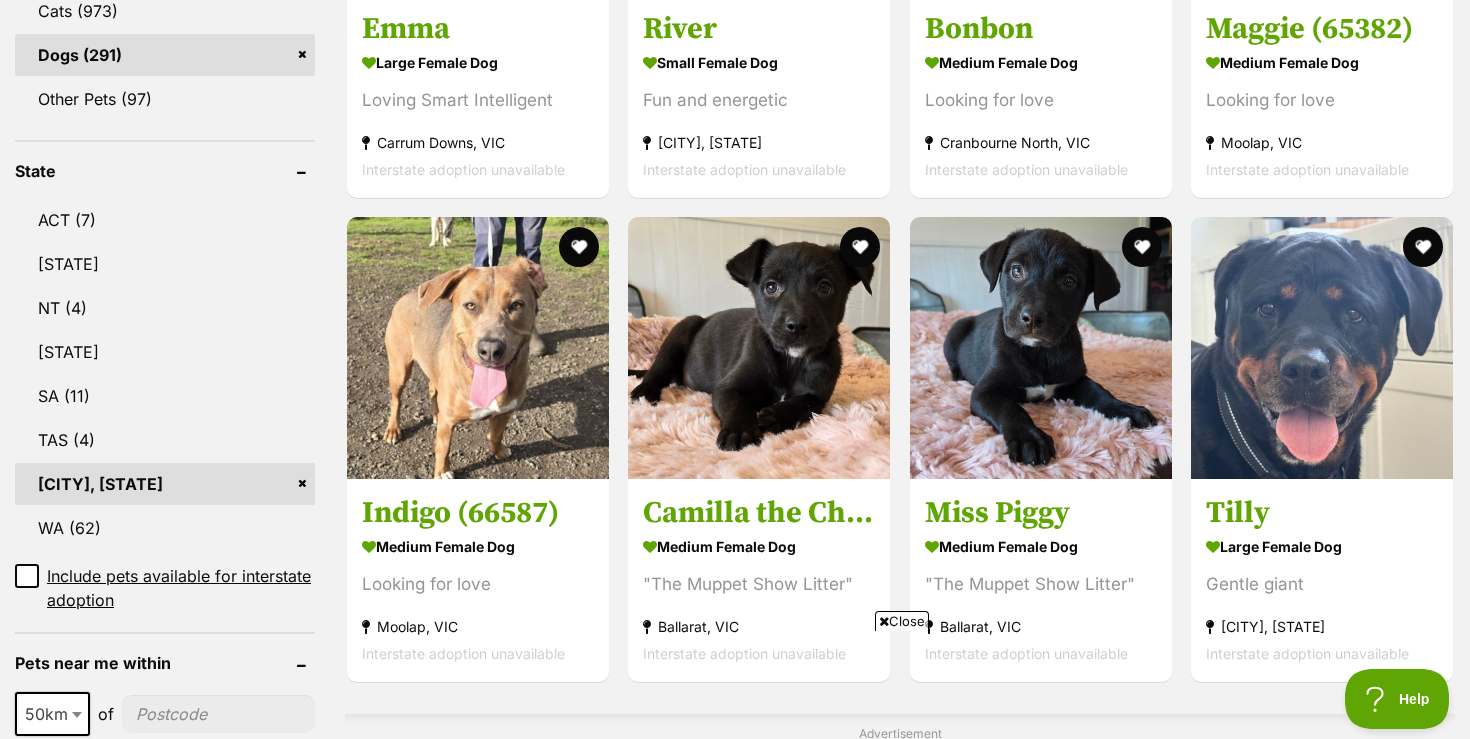 click on "Close" at bounding box center [902, 621] 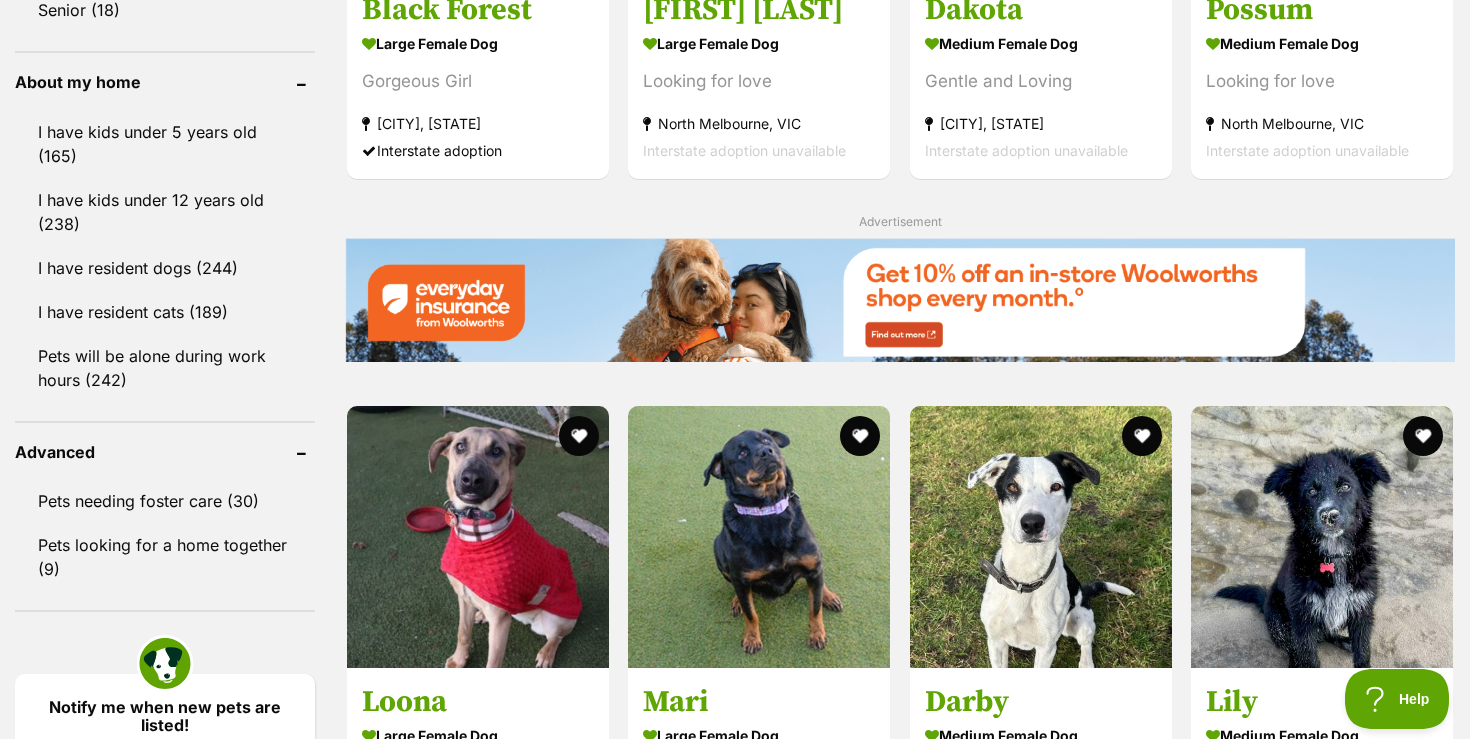 scroll, scrollTop: 2280, scrollLeft: 0, axis: vertical 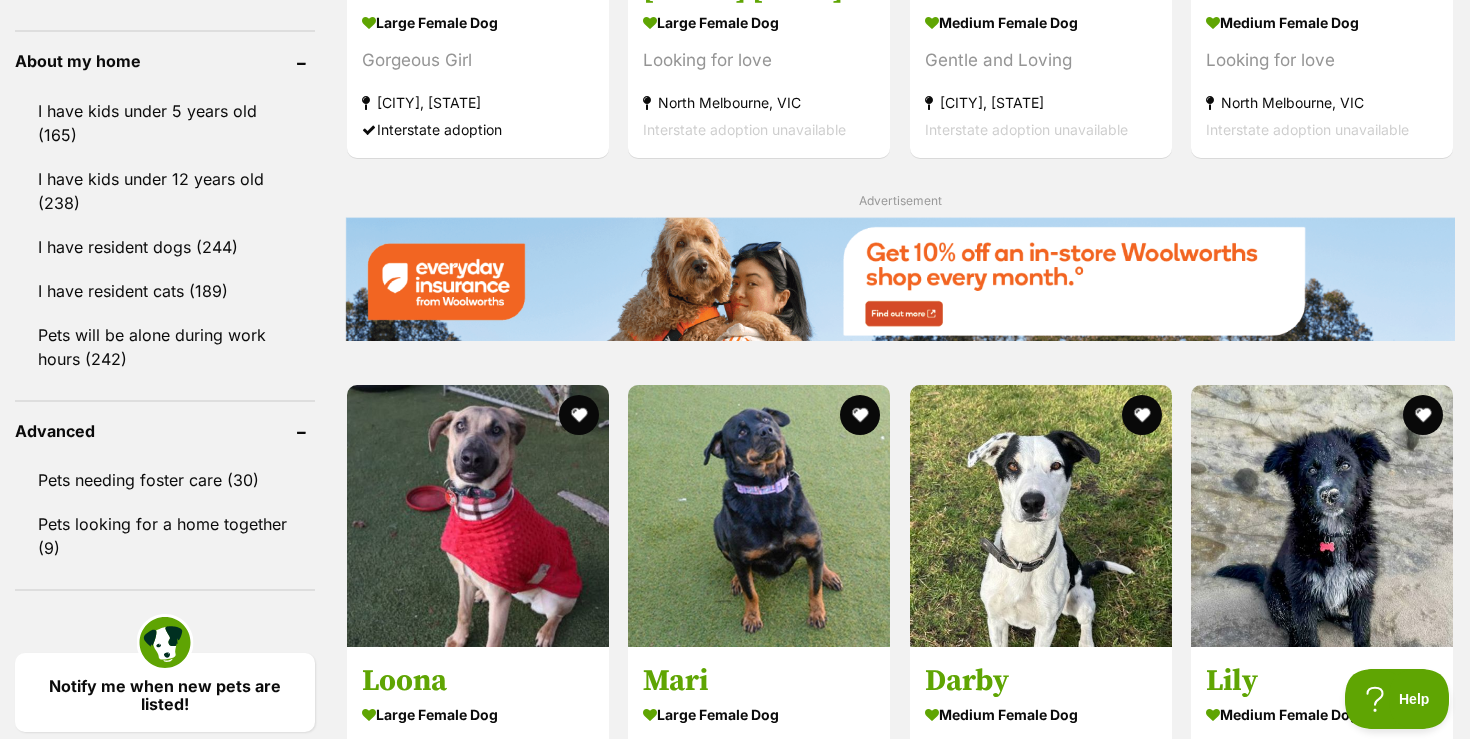 click on "Displaying  61  to  80  of  291  pets
Clear all 3 filters
Show 20 40 60 pets per page
Visit PetRescue TV (external site)
Boop this!
Refine your search
Search for a pet
Search
Species
Cats (973)
Dogs (291)
Other Pets (97)
State
ACT (7)
NSW (386)
NT (4)
QLD (292)
SA (11)
TAS (4)
VIC (291)
WA (62)
Include pets available for interstate adoption
Pets near me within
10km
25km
50km
100km
250km
50km
of
Update
Gender
Male (400)
Female (291)
Size
Small (23)
Medium (169)
Large (99)
Age
Puppy (29)
Adult (264)
Senior (18)
About my home
I have kids under 5 years old (165)" at bounding box center (735, 121) 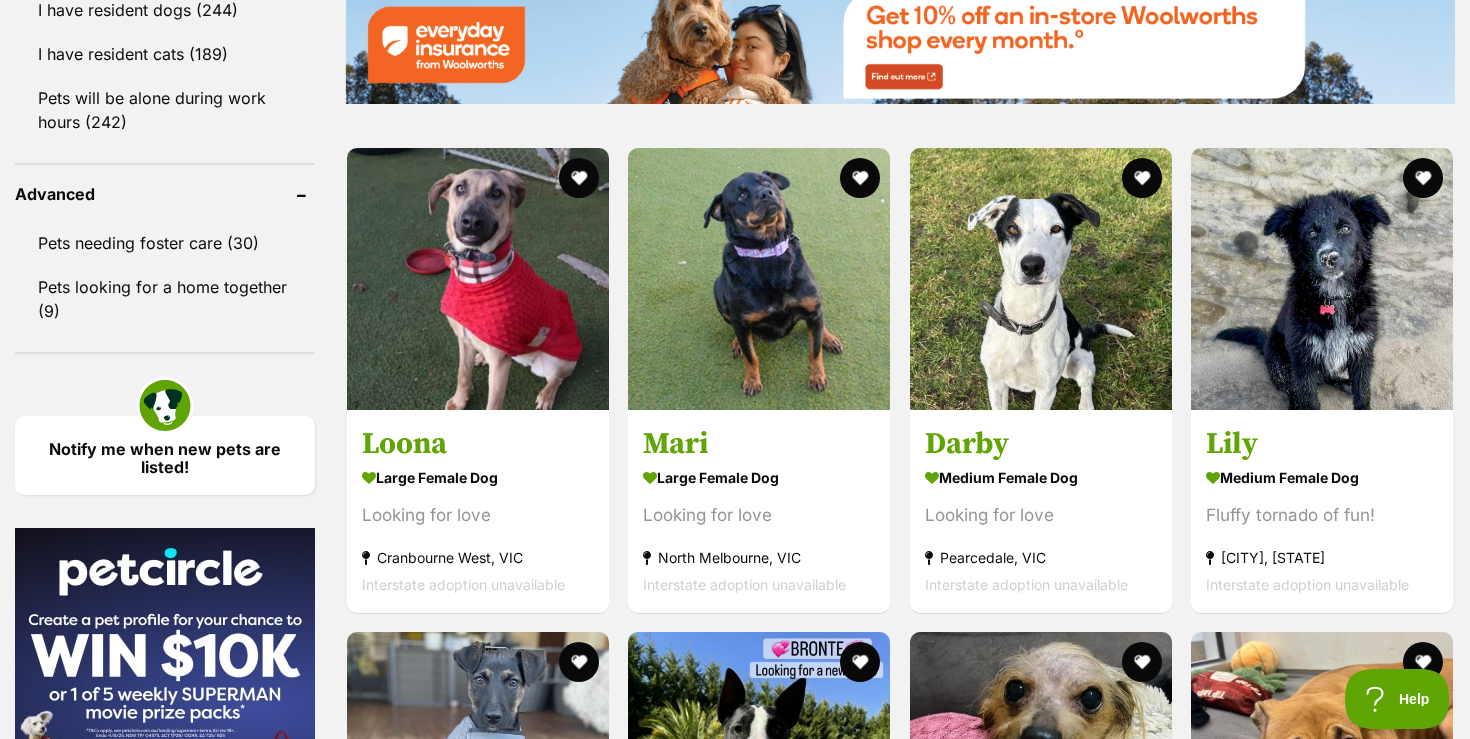 scroll, scrollTop: 2520, scrollLeft: 0, axis: vertical 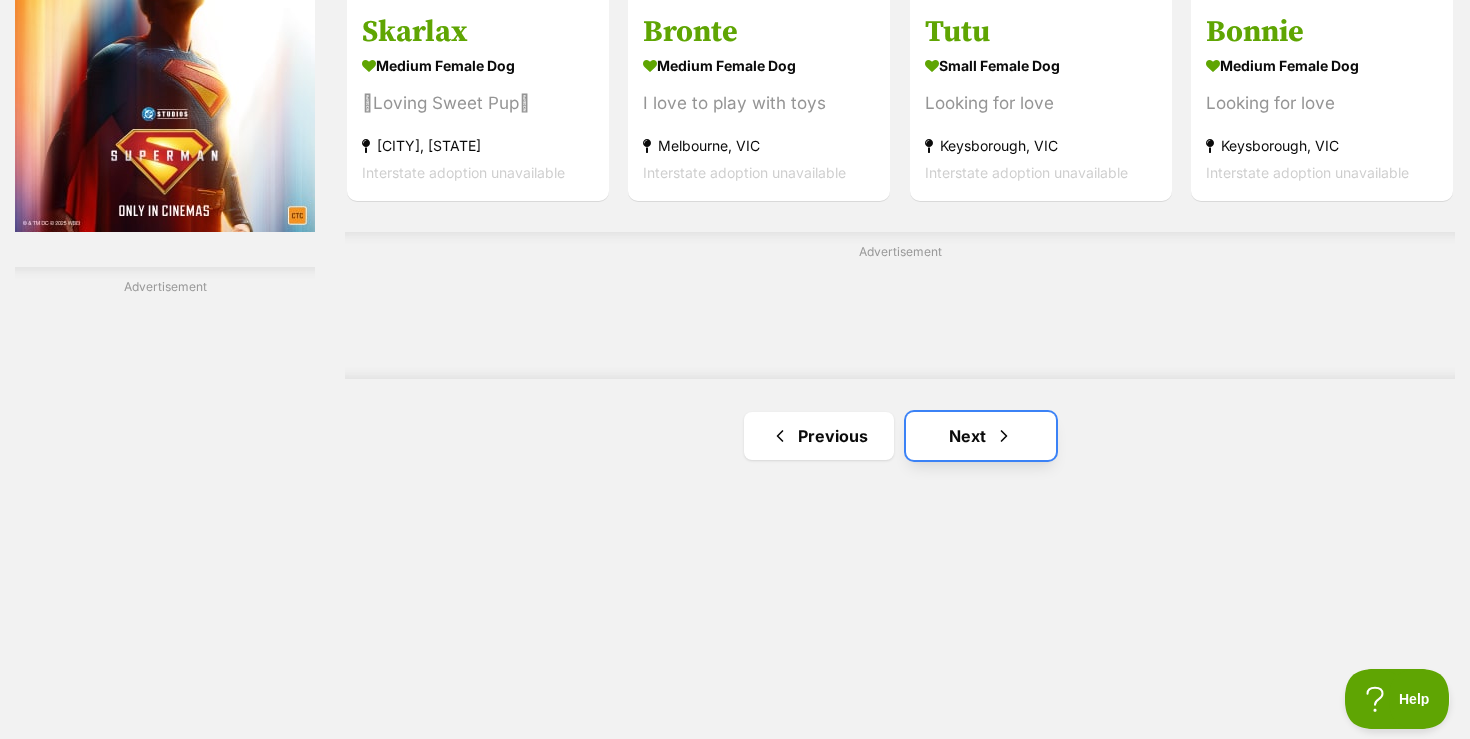 click on "Next" at bounding box center (981, 436) 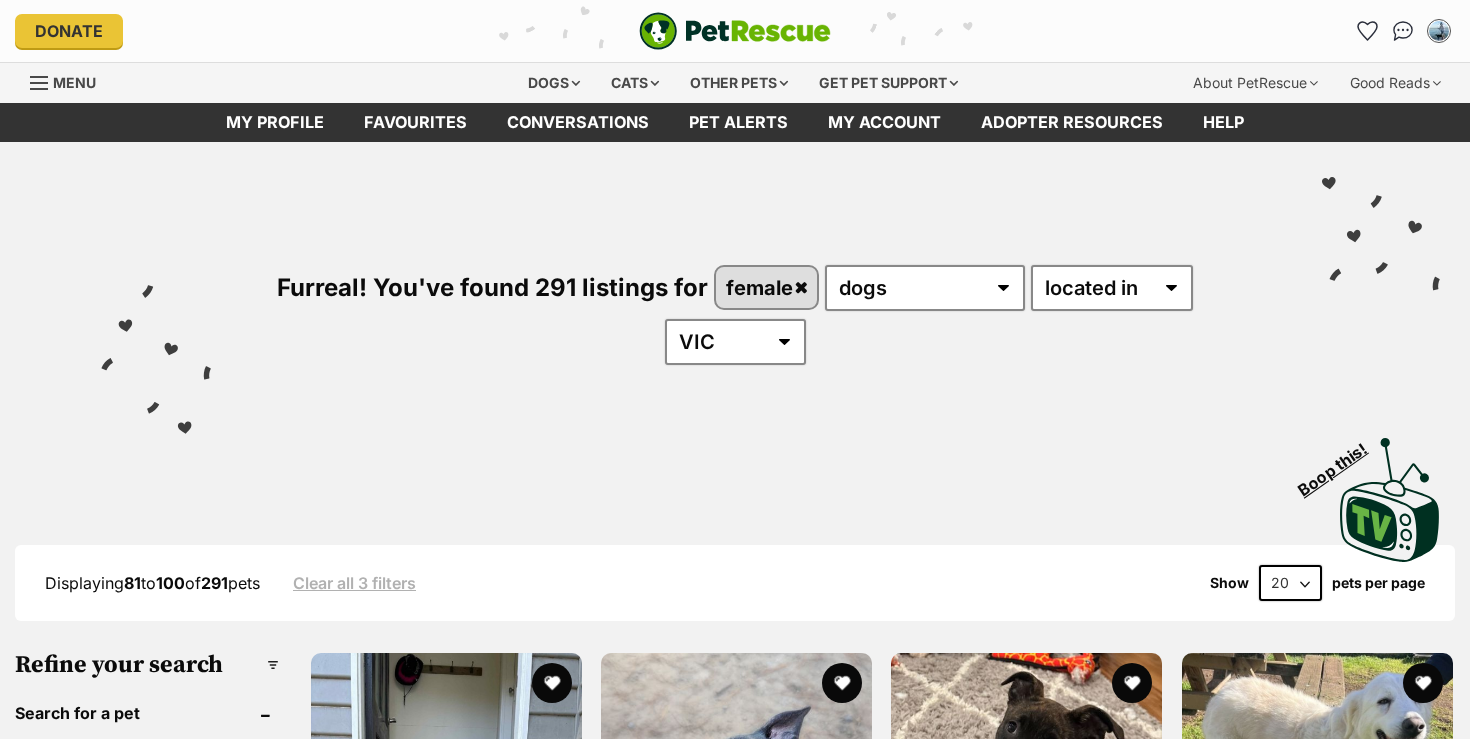 scroll, scrollTop: 0, scrollLeft: 0, axis: both 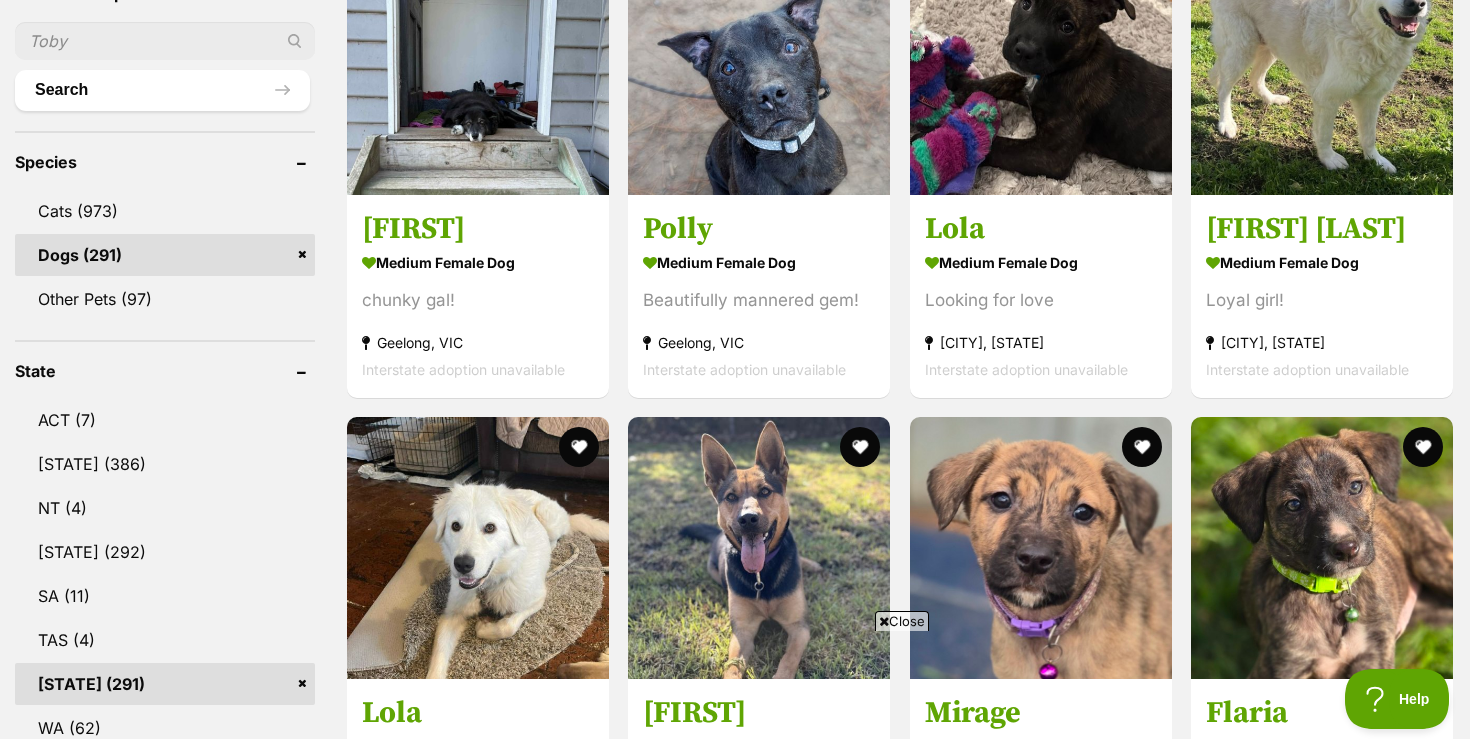 click on "Close" at bounding box center [902, 621] 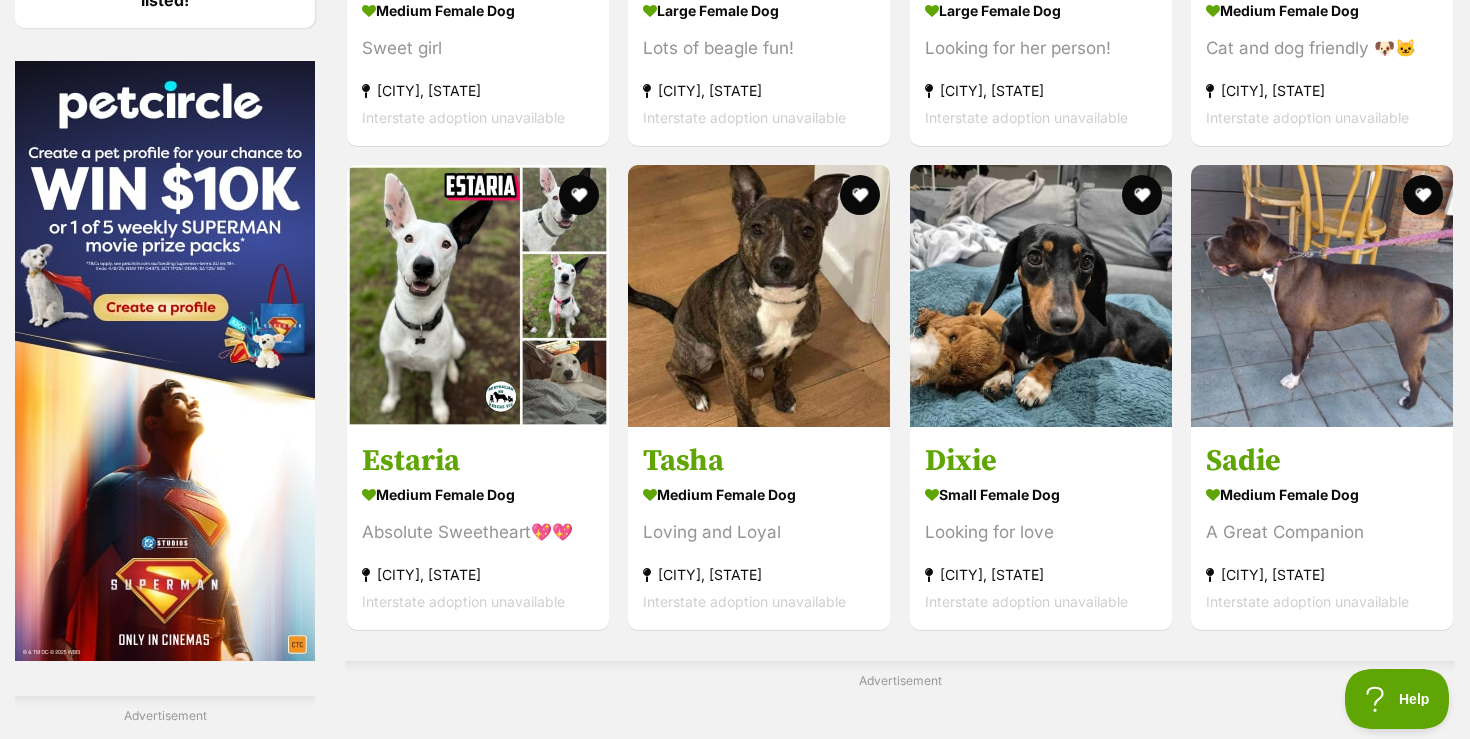 scroll, scrollTop: 3000, scrollLeft: 0, axis: vertical 